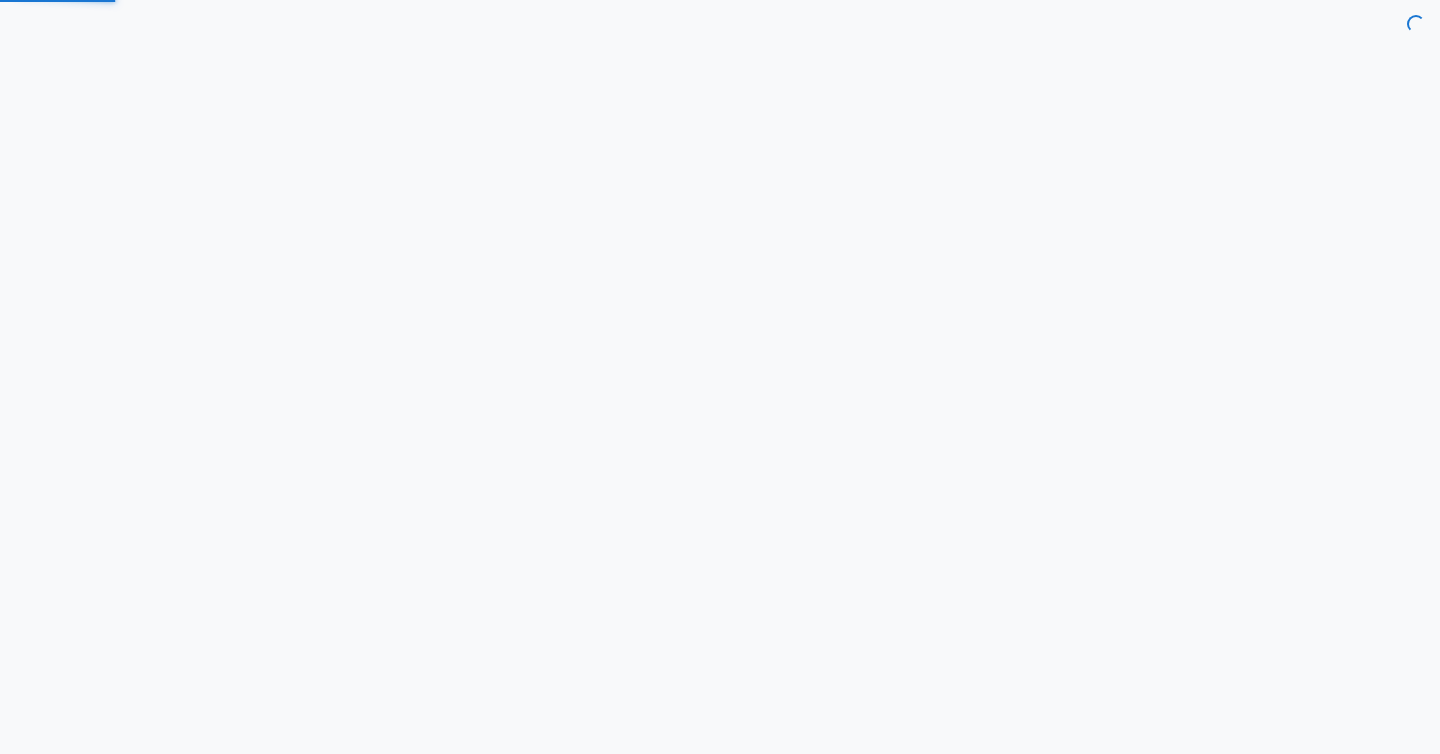 scroll, scrollTop: 0, scrollLeft: 0, axis: both 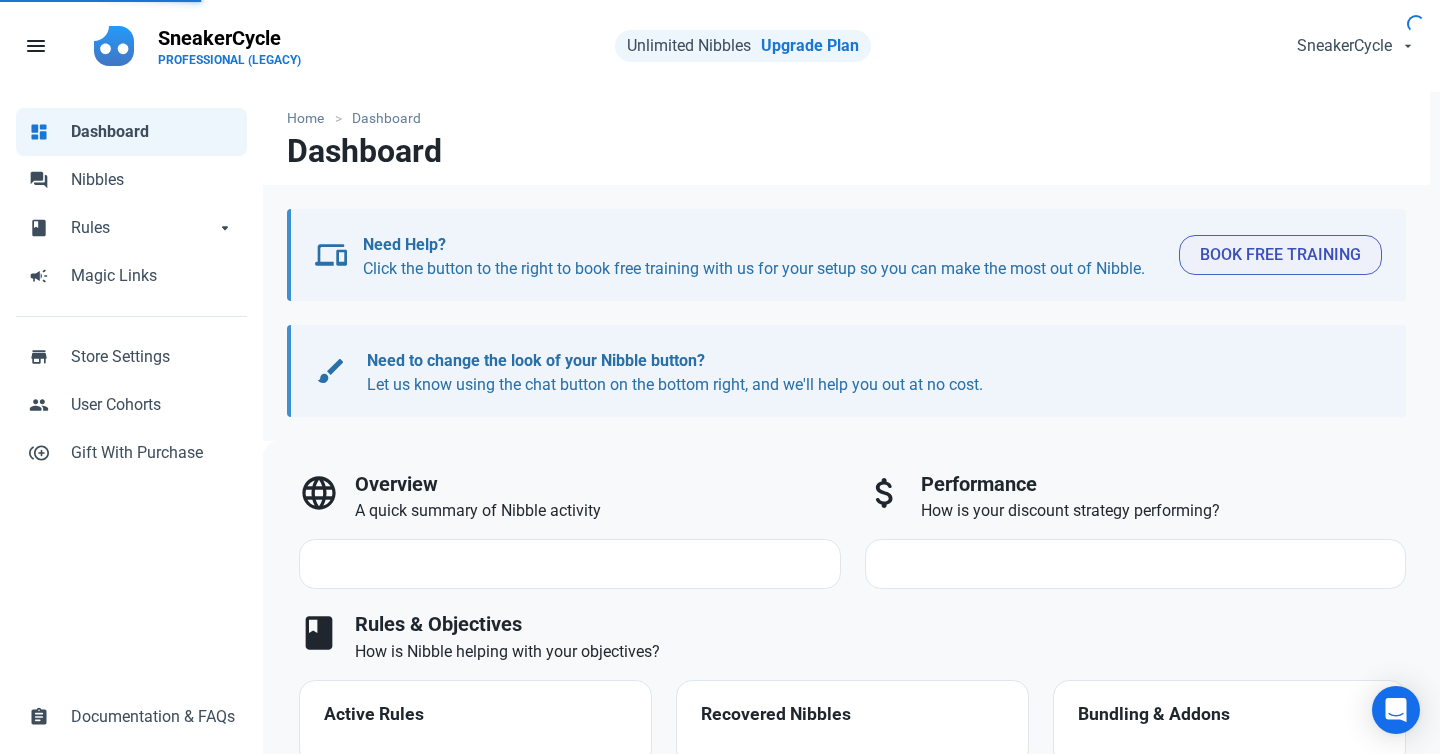 select on "7d" 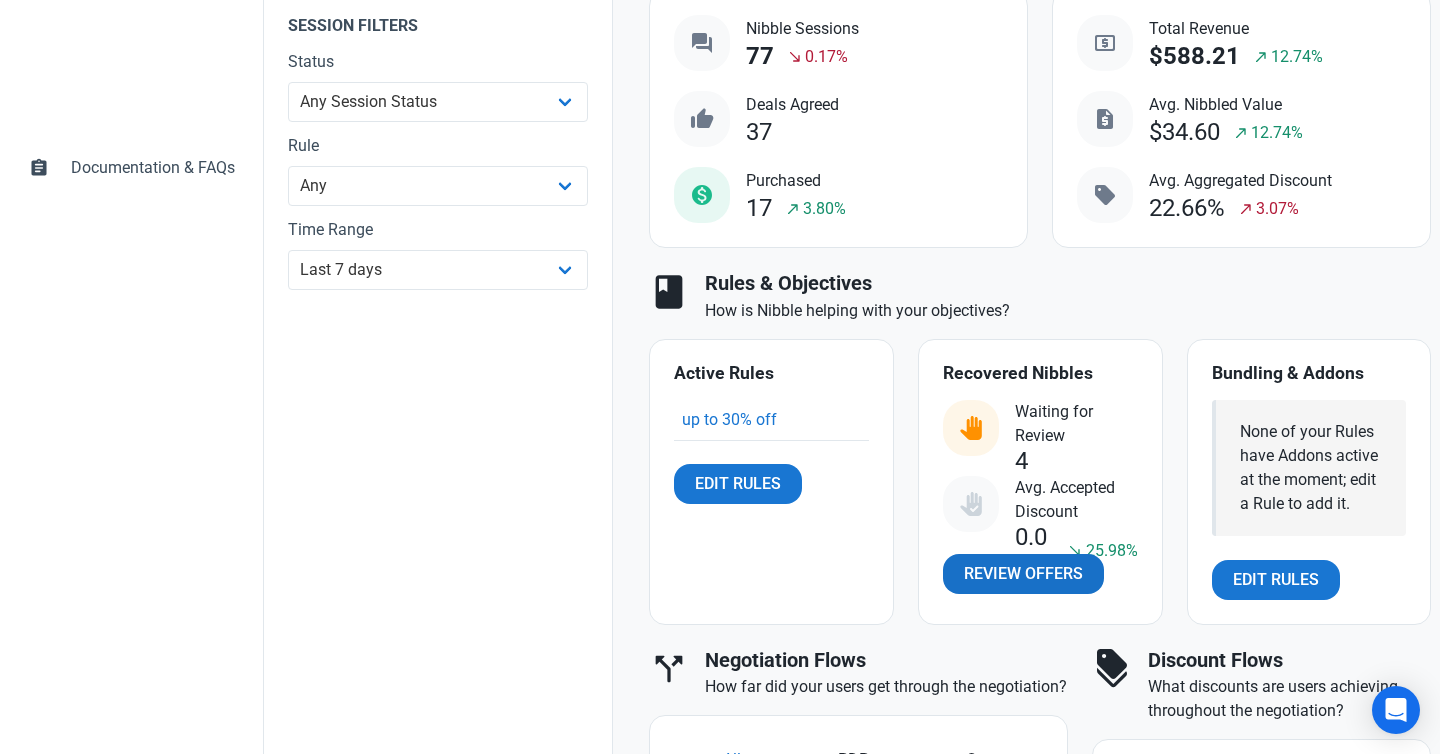 scroll, scrollTop: 552, scrollLeft: 0, axis: vertical 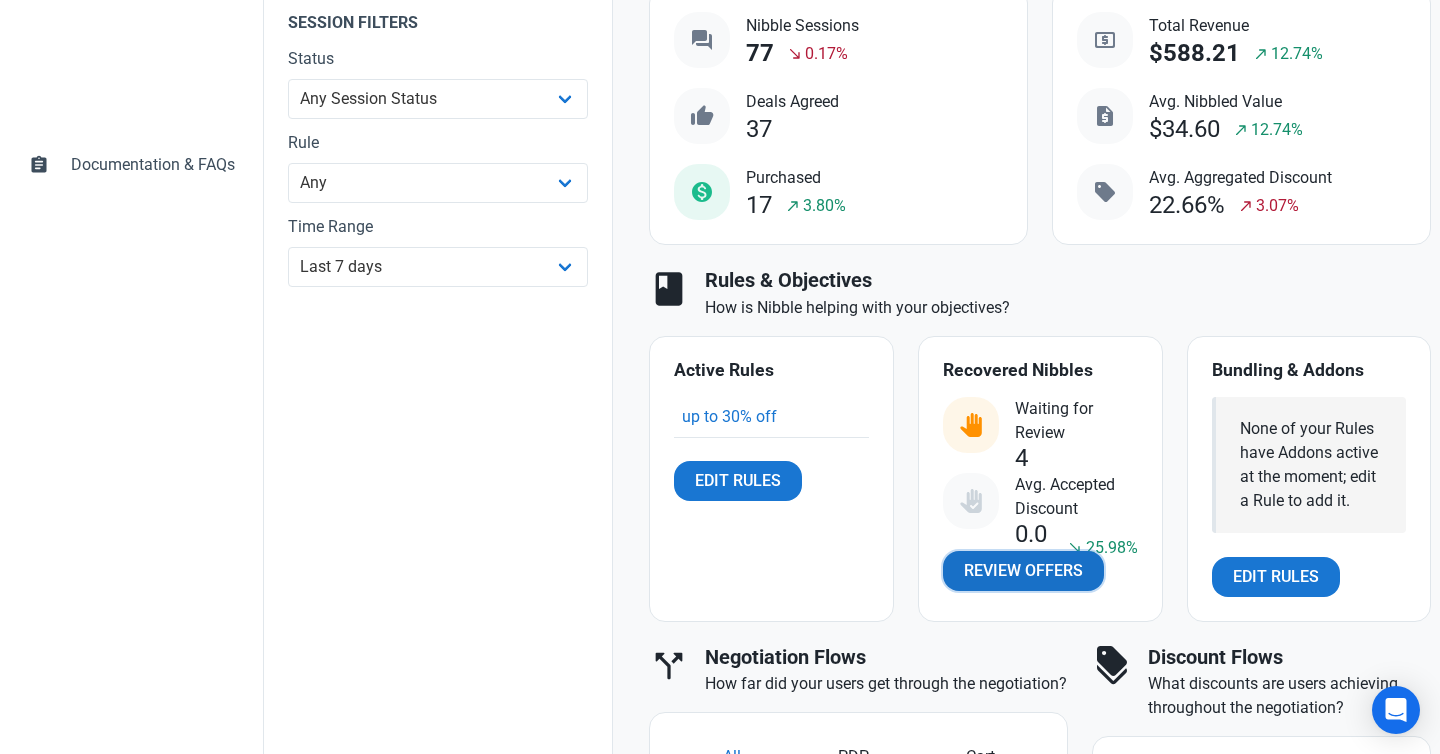 click on "Review Offers" at bounding box center [1023, 571] 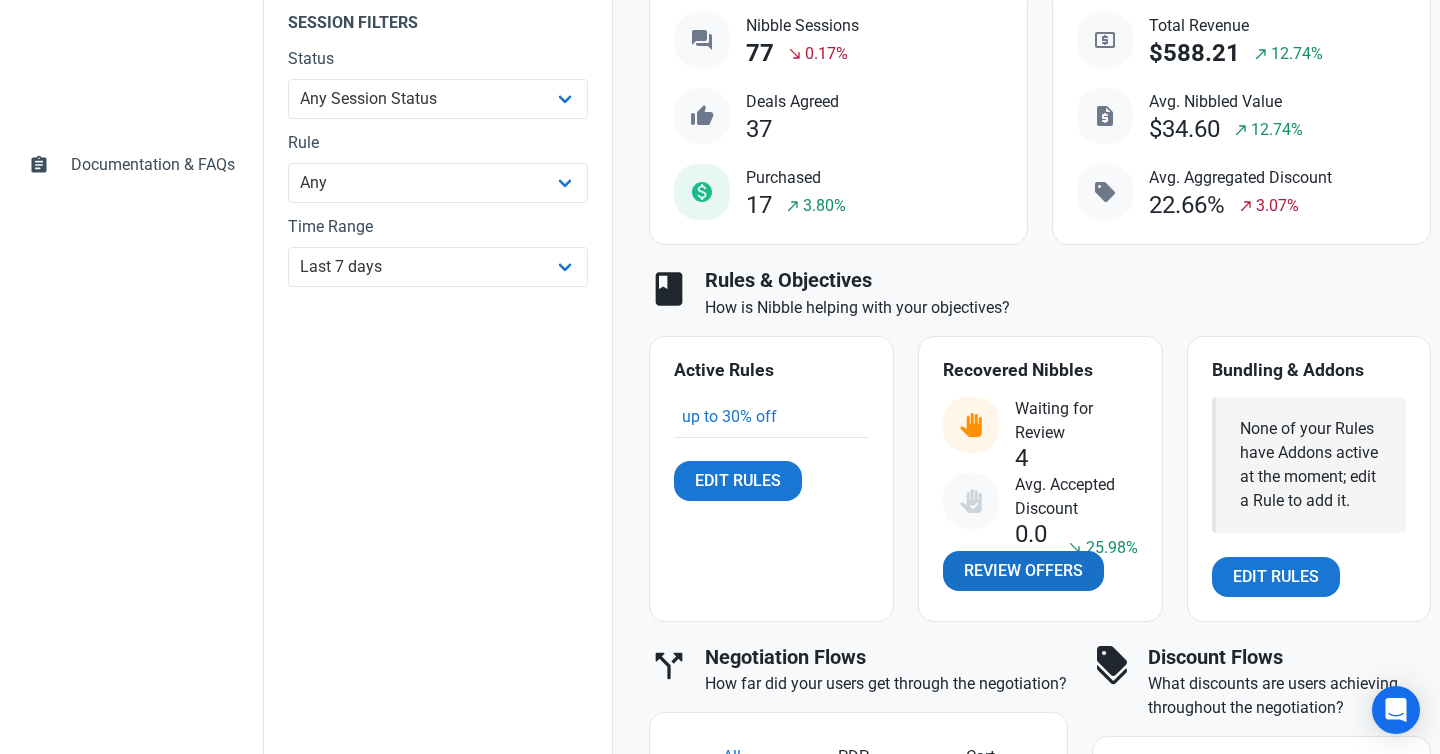 scroll, scrollTop: 0, scrollLeft: 0, axis: both 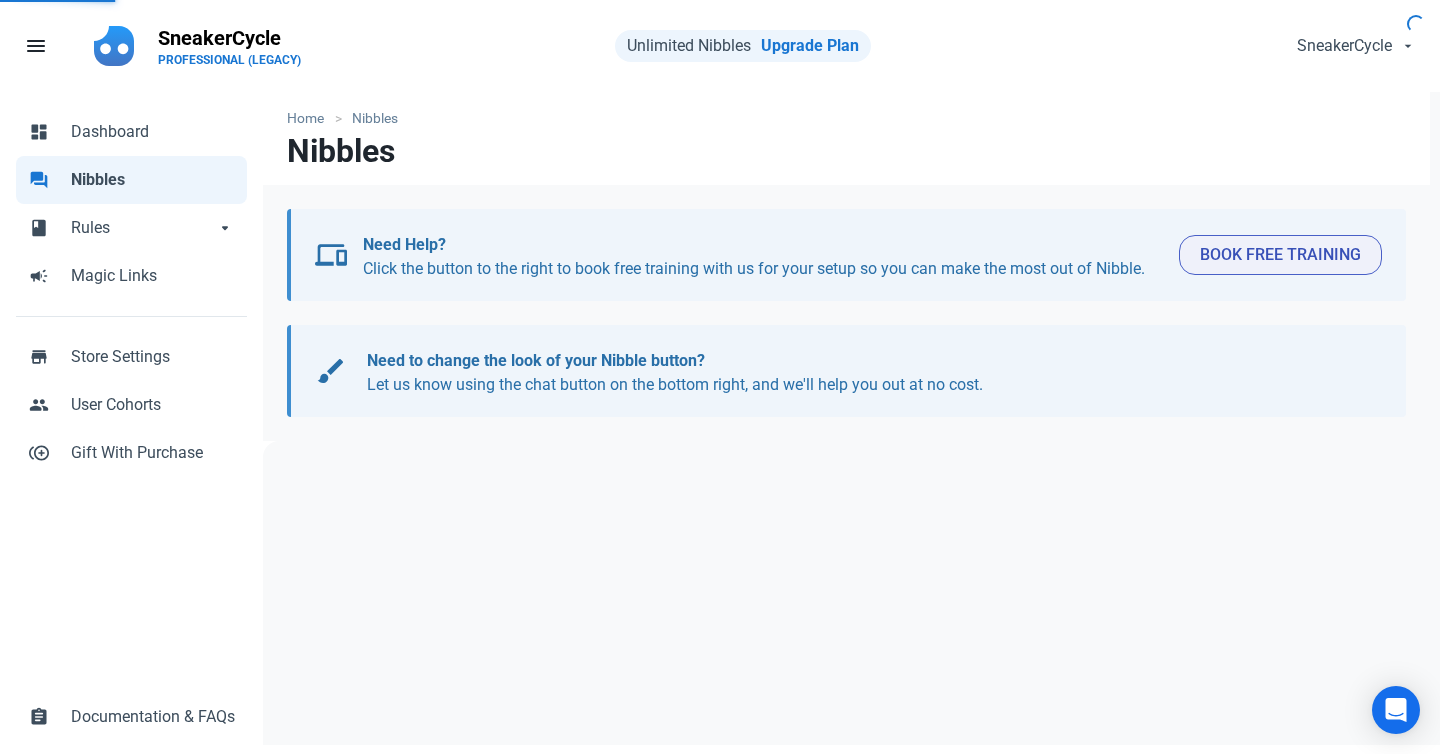 select on "user_offer_available" 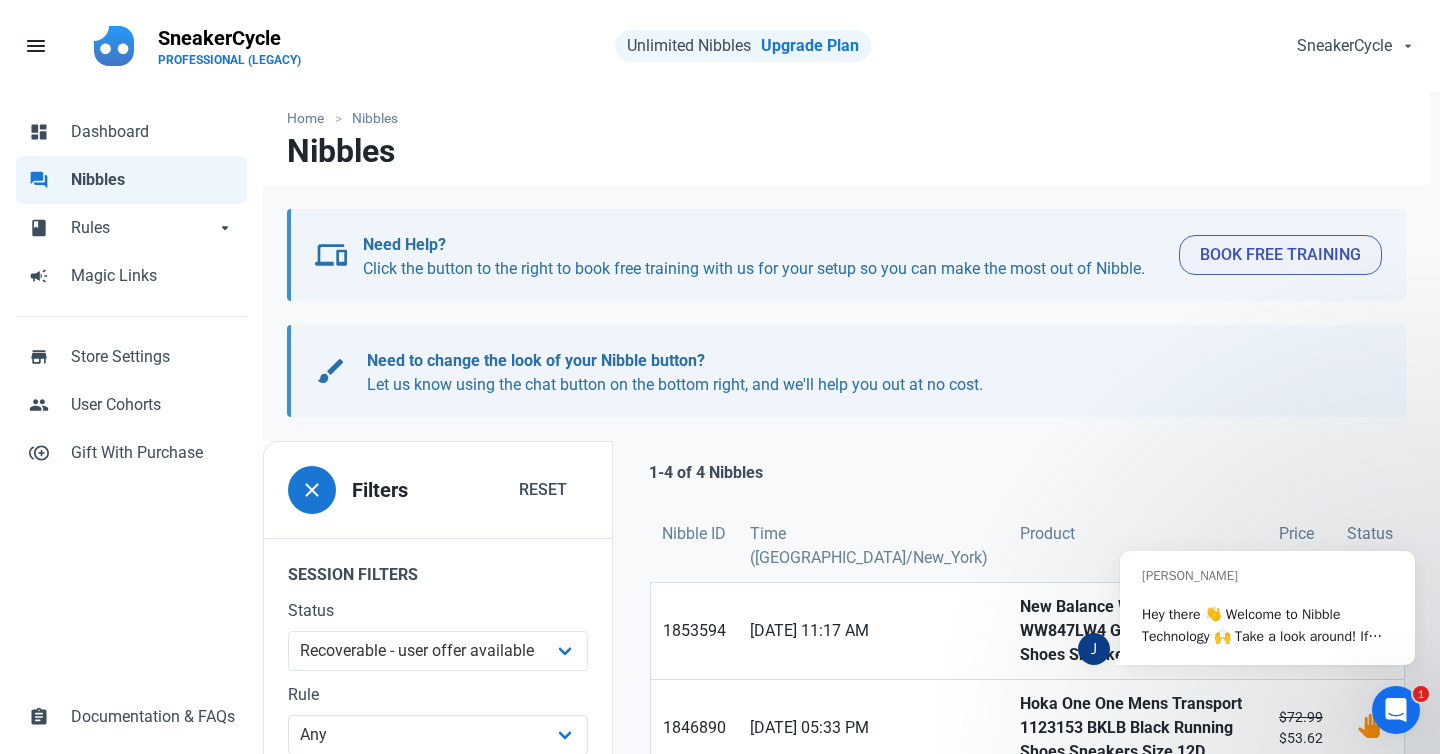 scroll, scrollTop: 0, scrollLeft: 0, axis: both 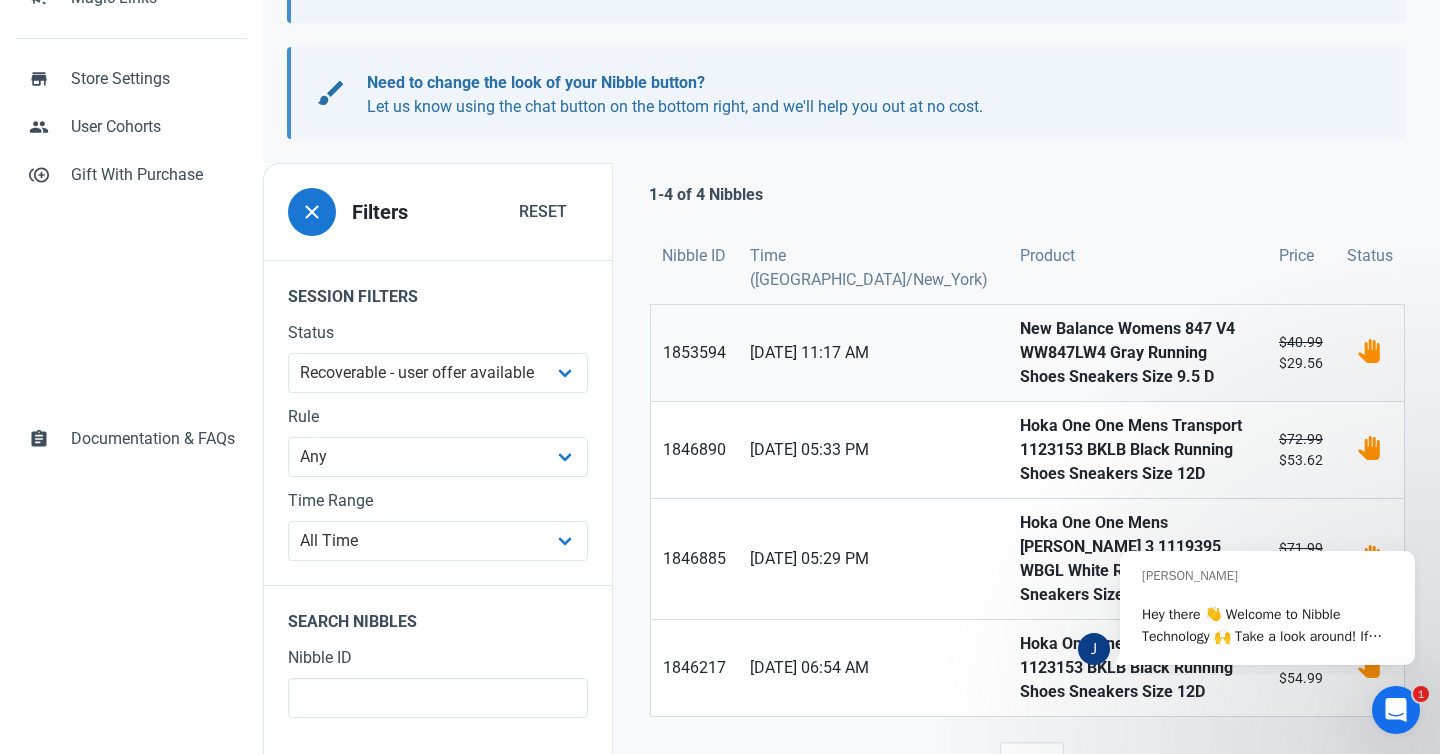 click on "New Balance Womens 847 V4 WW847LW4 Gray Running Shoes Sneakers Size 9.5 D" at bounding box center [1137, 353] 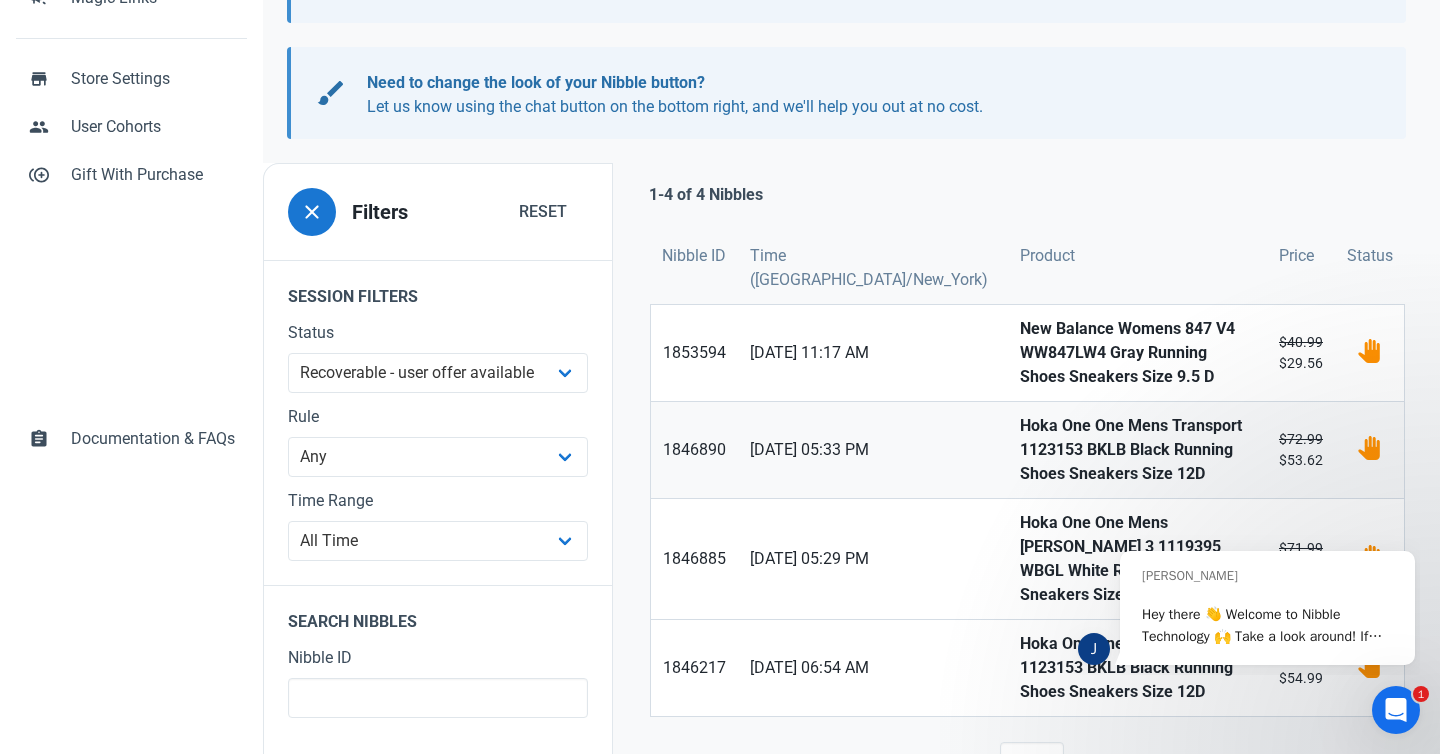 click on "Hoka One One Mens Transport 1123153 BKLB Black Running Shoes Sneakers Size 12D" at bounding box center (1137, 450) 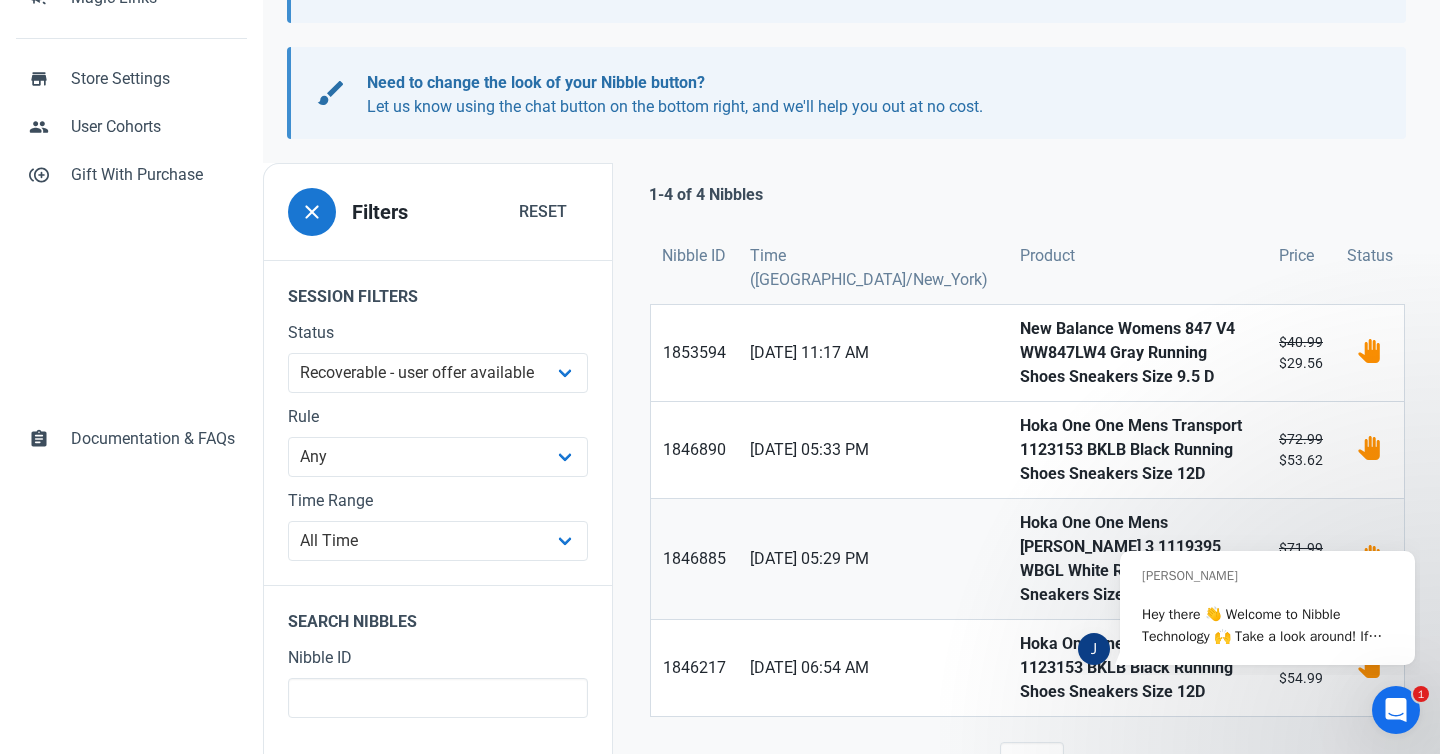 click on "Hoka One One Mens Rincon 3 1119395 WBGL White Running Shoes Sneakers Size 11 D" at bounding box center [1137, 559] 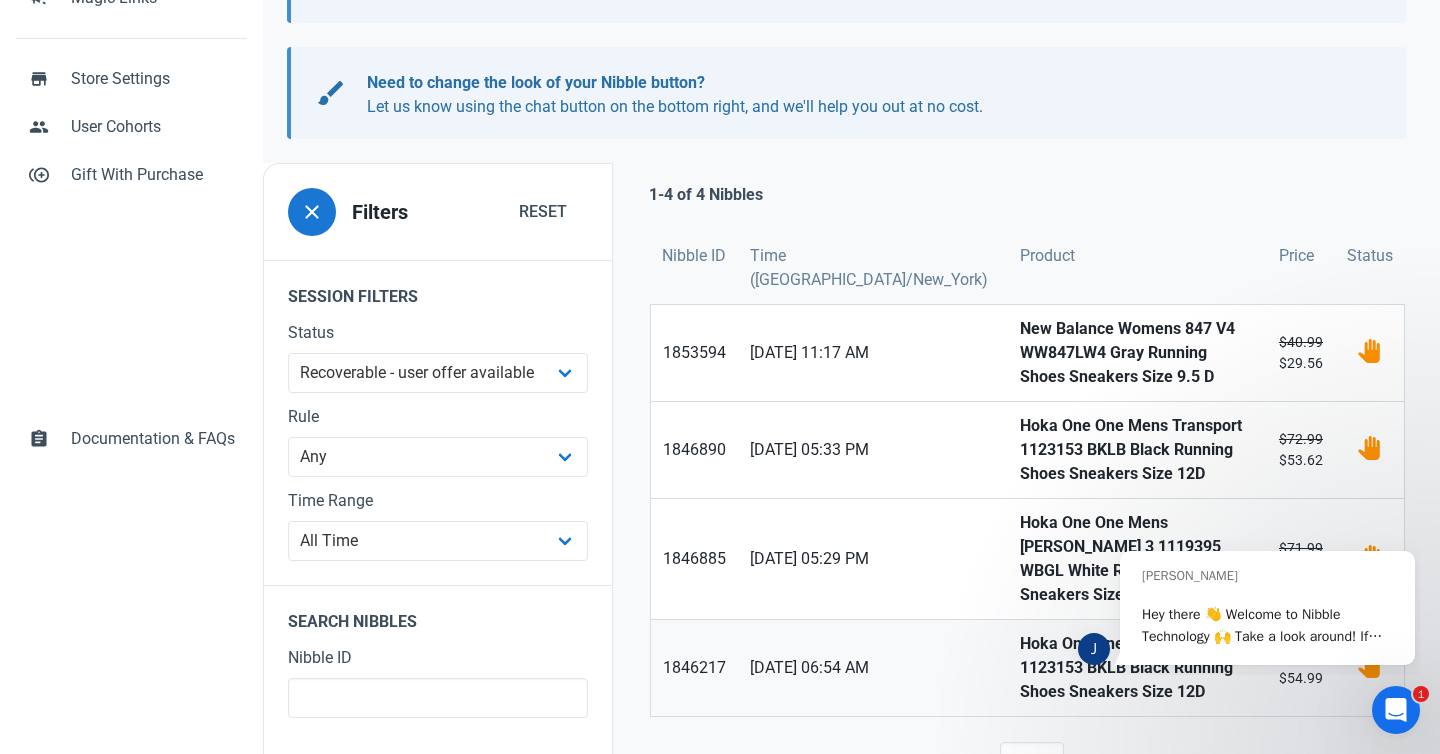 click on "Hoka One One Mens Transport 1123153 BKLB Black Running Shoes Sneakers Size 12D" at bounding box center (1137, 668) 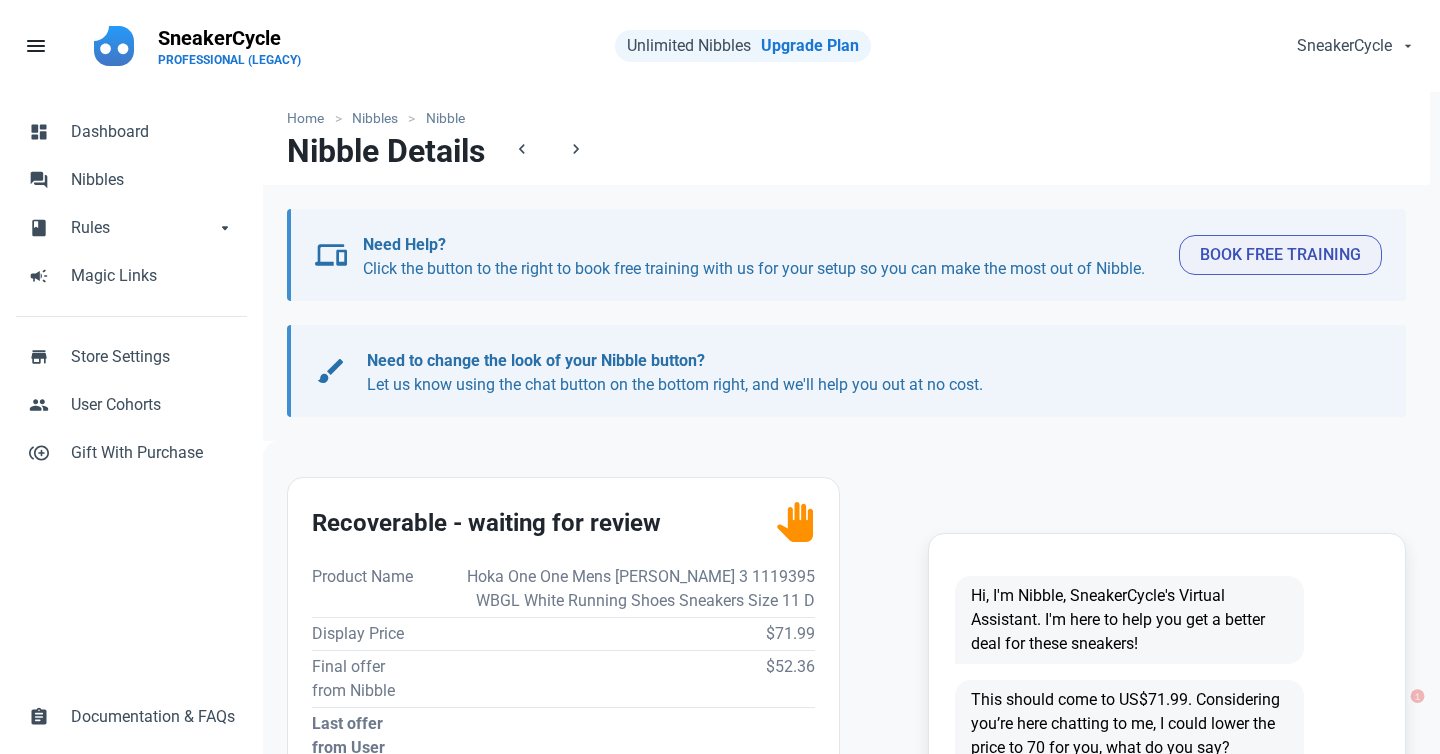 scroll, scrollTop: 0, scrollLeft: 0, axis: both 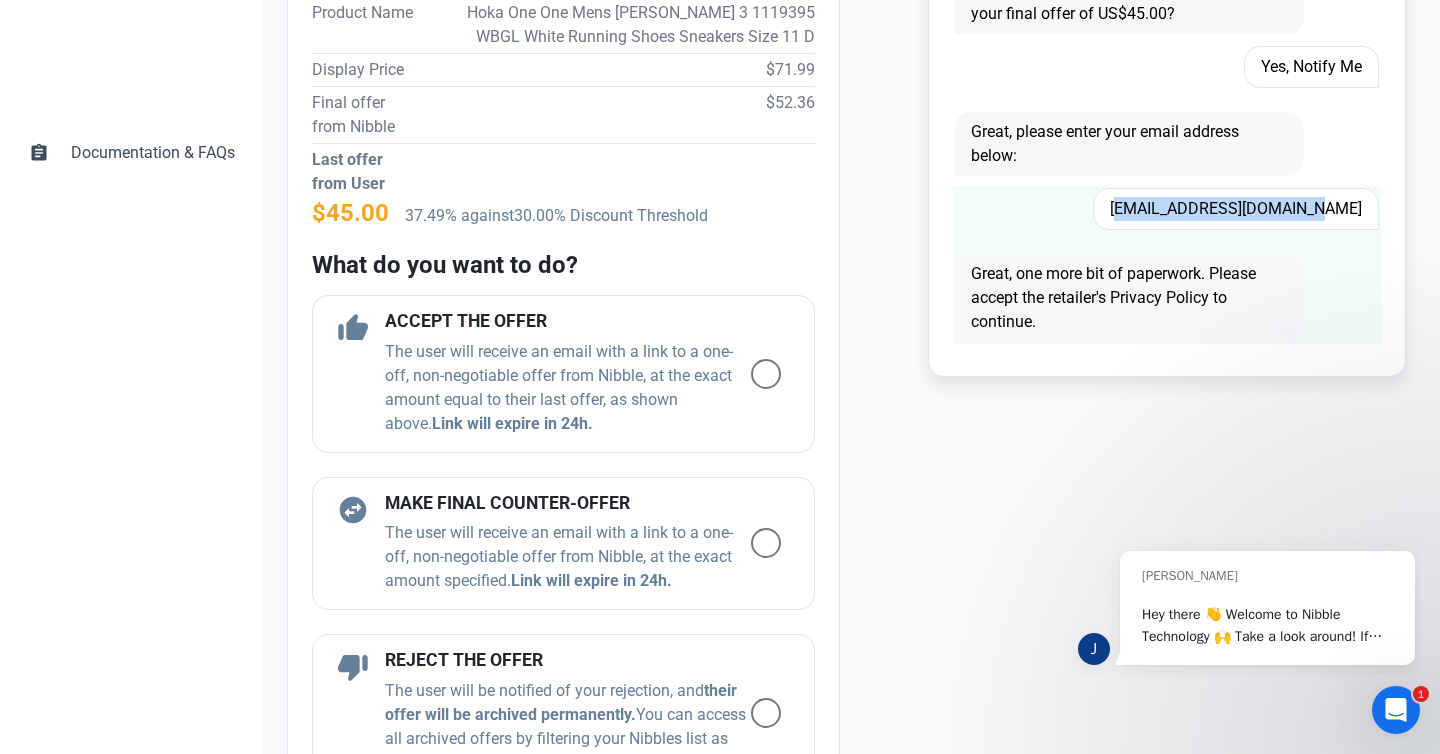 drag, startPoint x: 1160, startPoint y: 209, endPoint x: 1369, endPoint y: 209, distance: 209 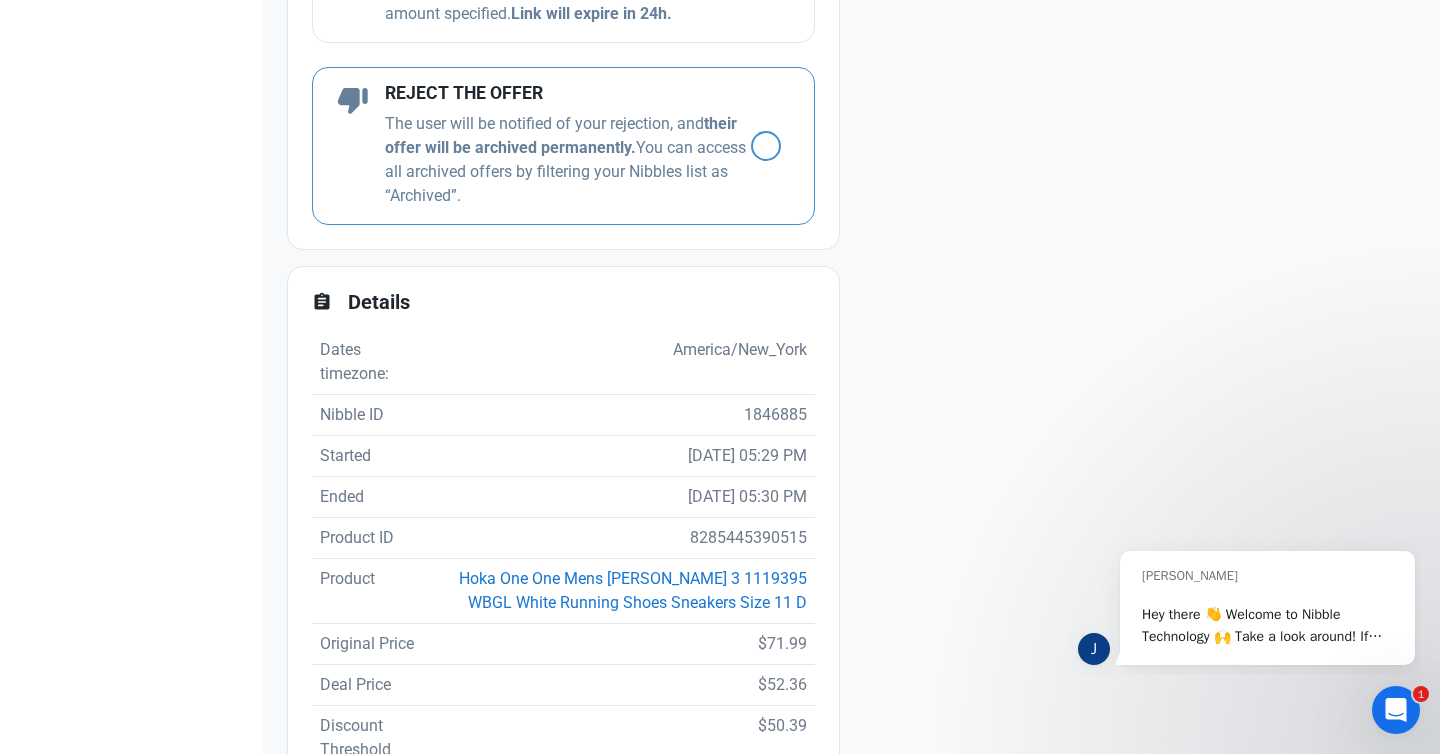 scroll, scrollTop: 1209, scrollLeft: 0, axis: vertical 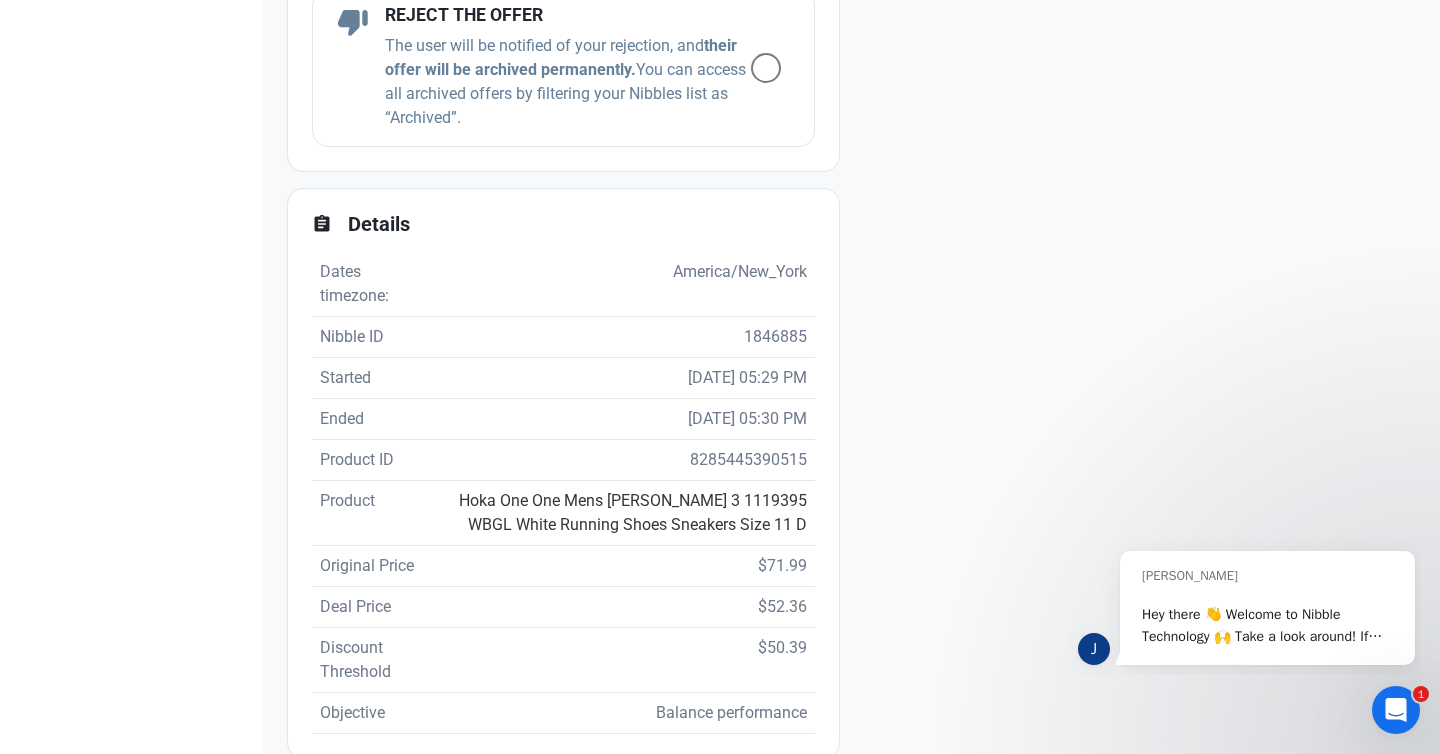 click on "Hoka One One Mens Rincon 3 1119395 WBGL White Running Shoes Sneakers Size 11 D" at bounding box center (633, 512) 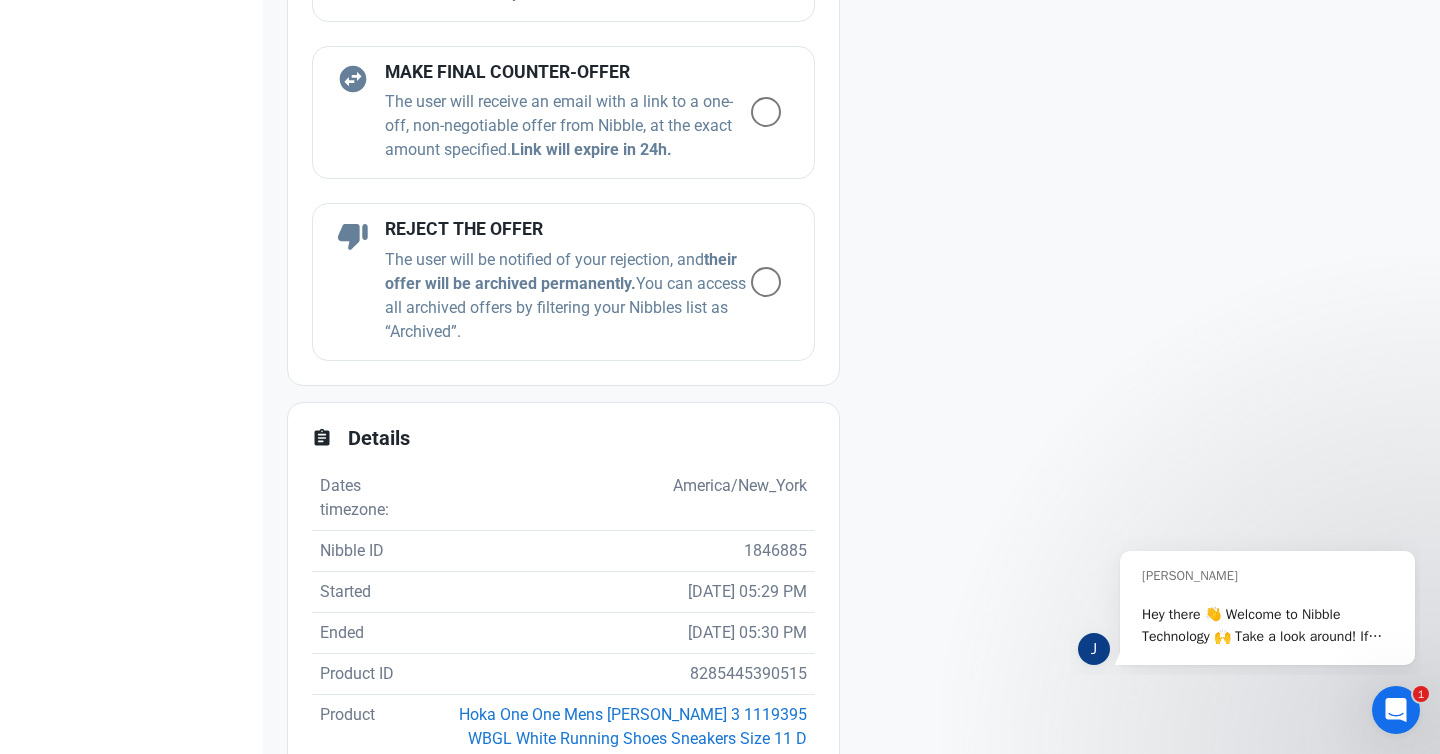 scroll, scrollTop: 917, scrollLeft: 0, axis: vertical 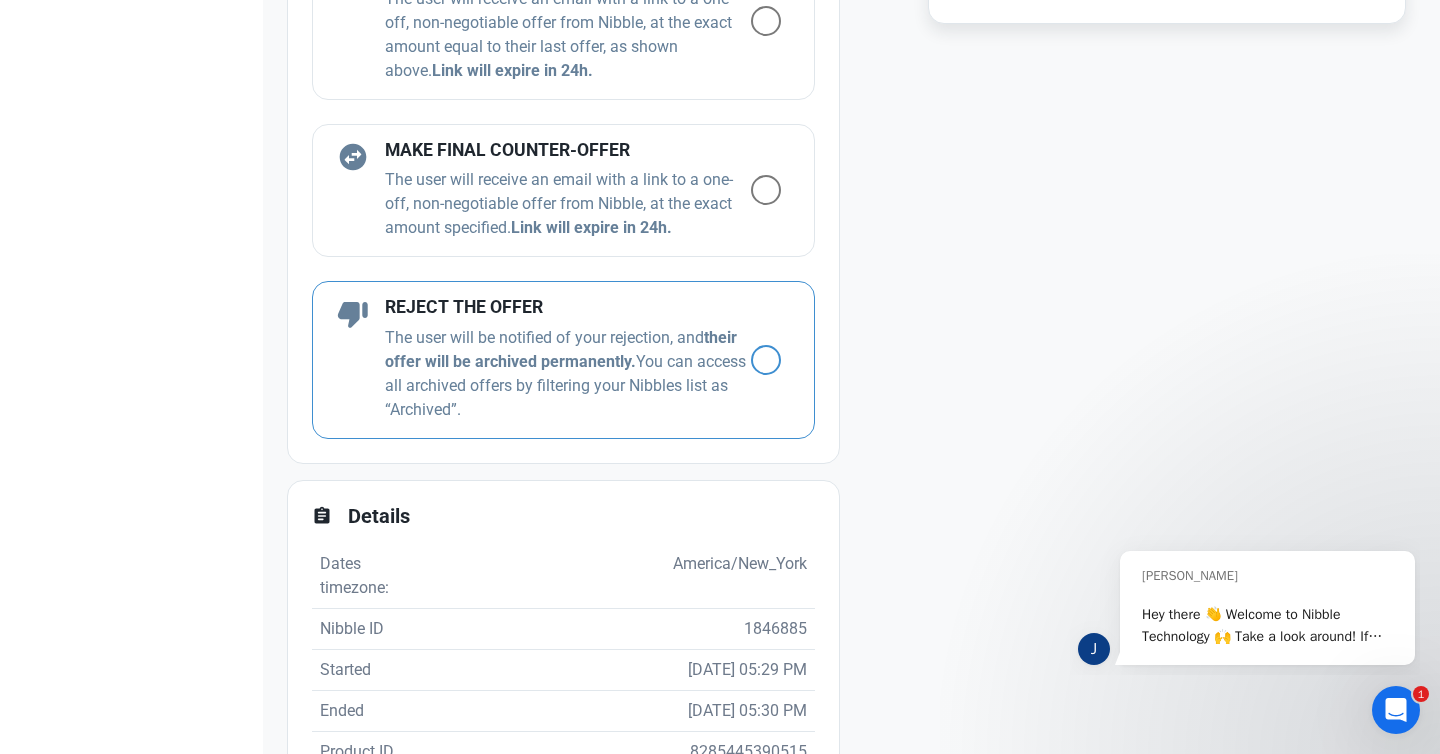 click at bounding box center (766, 360) 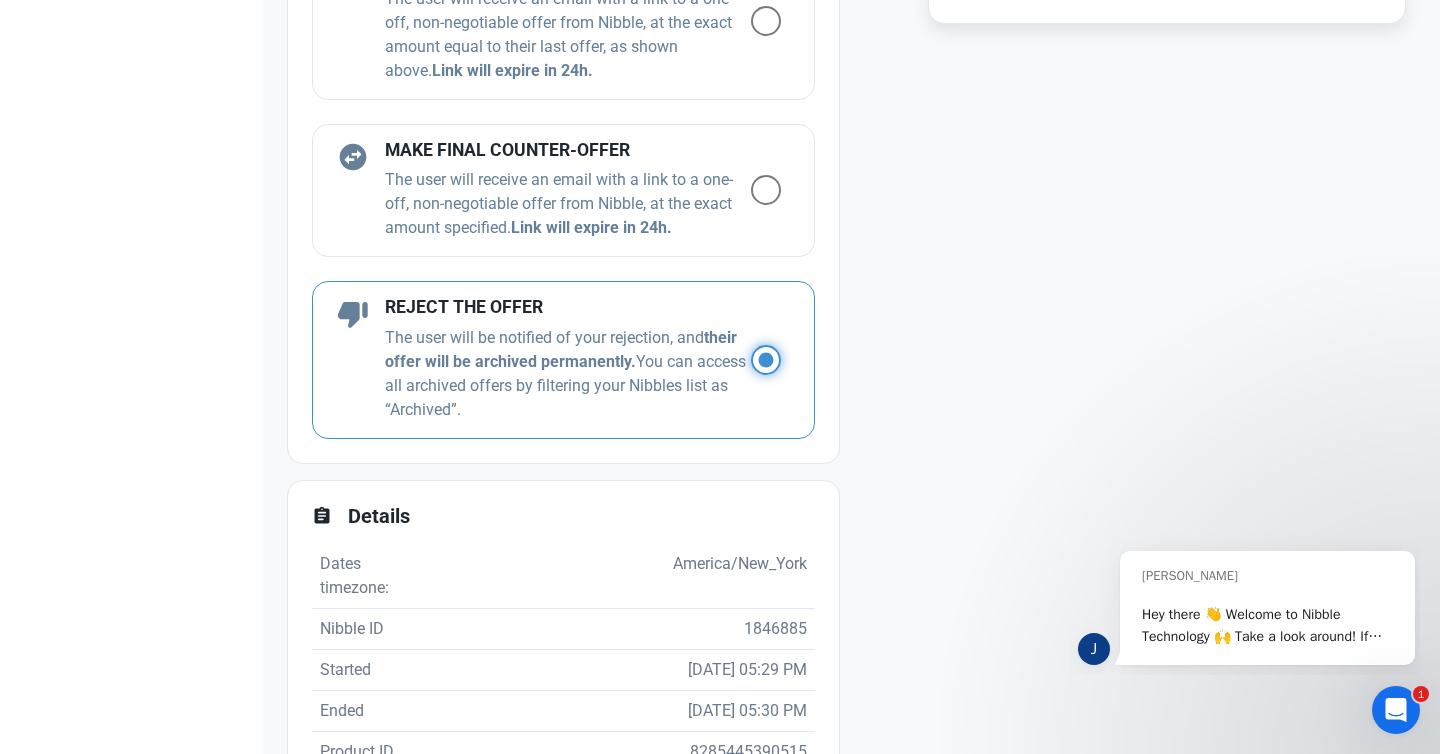 click at bounding box center [757, 360] 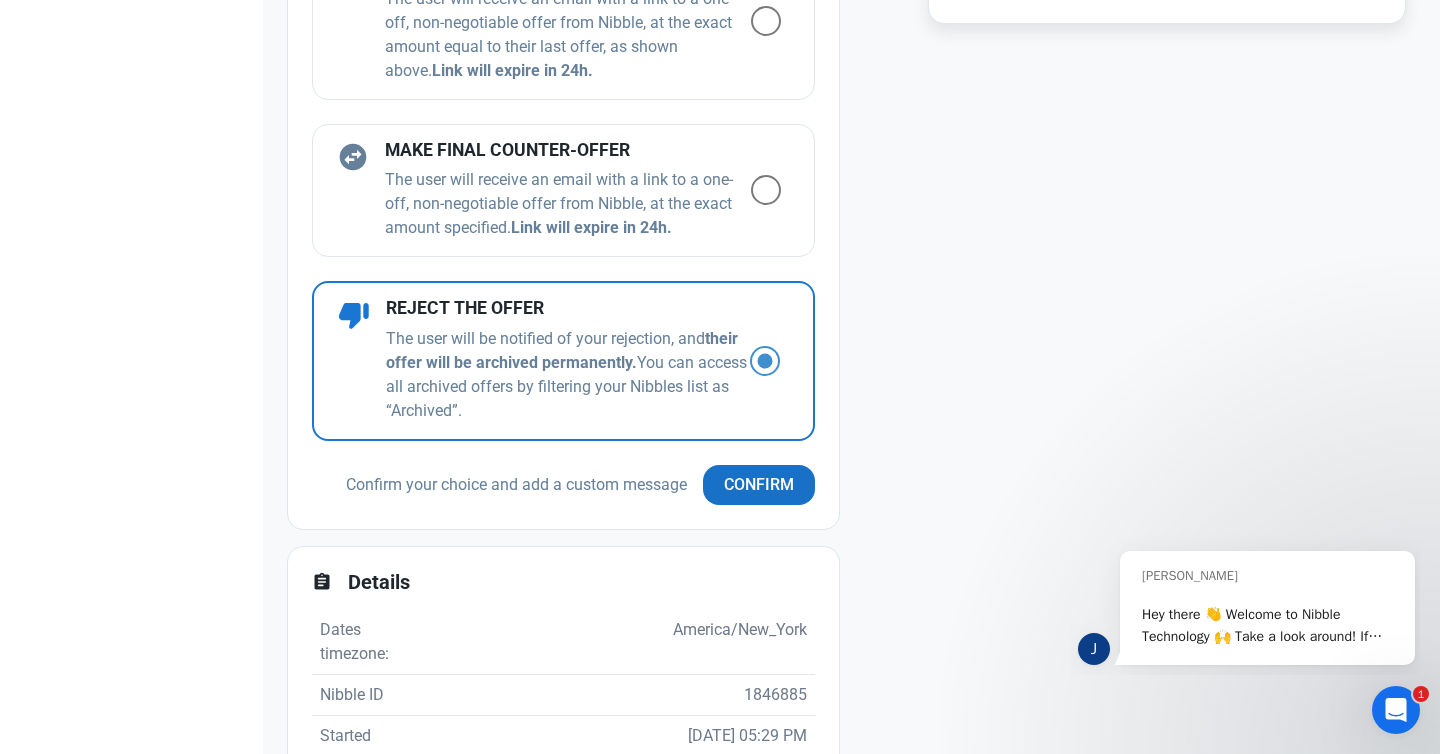 click on "Confirm" at bounding box center (759, 485) 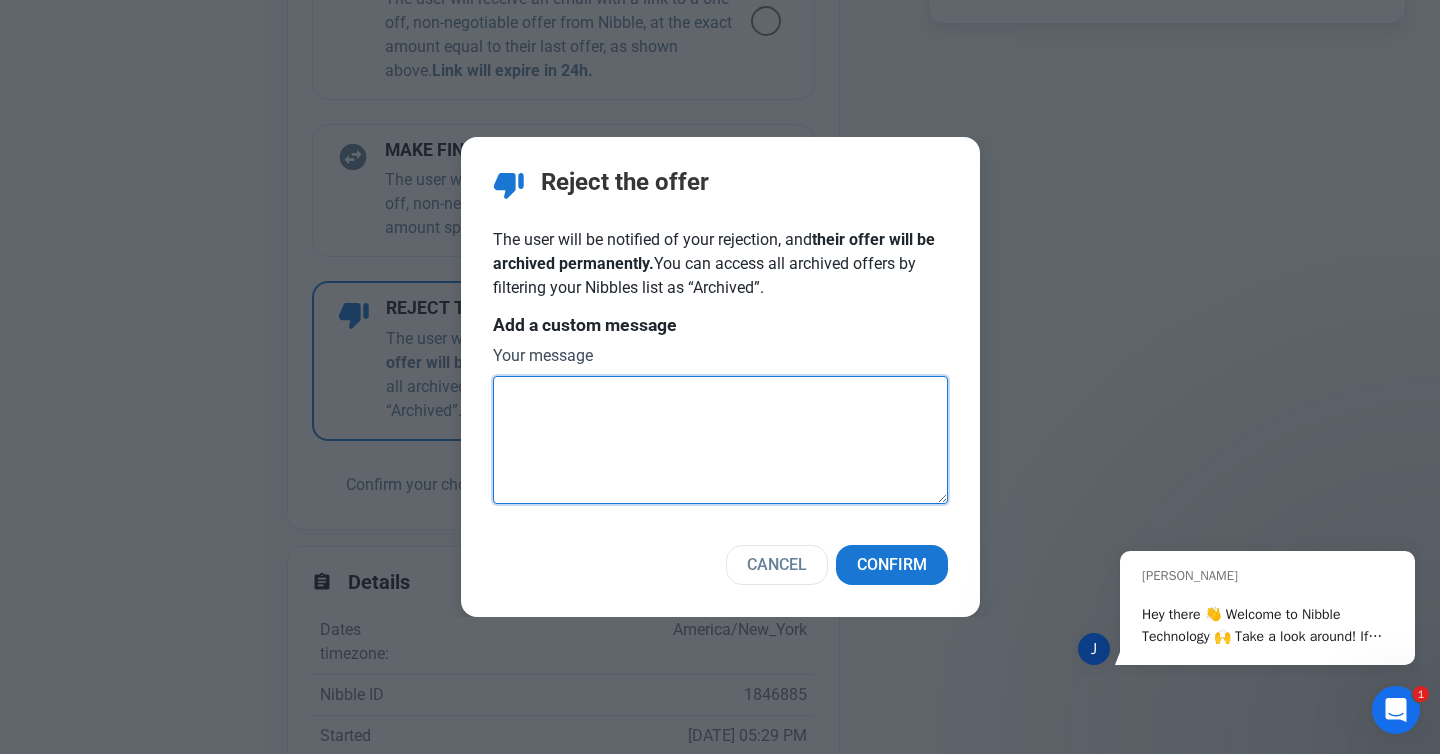 click at bounding box center (720, 440) 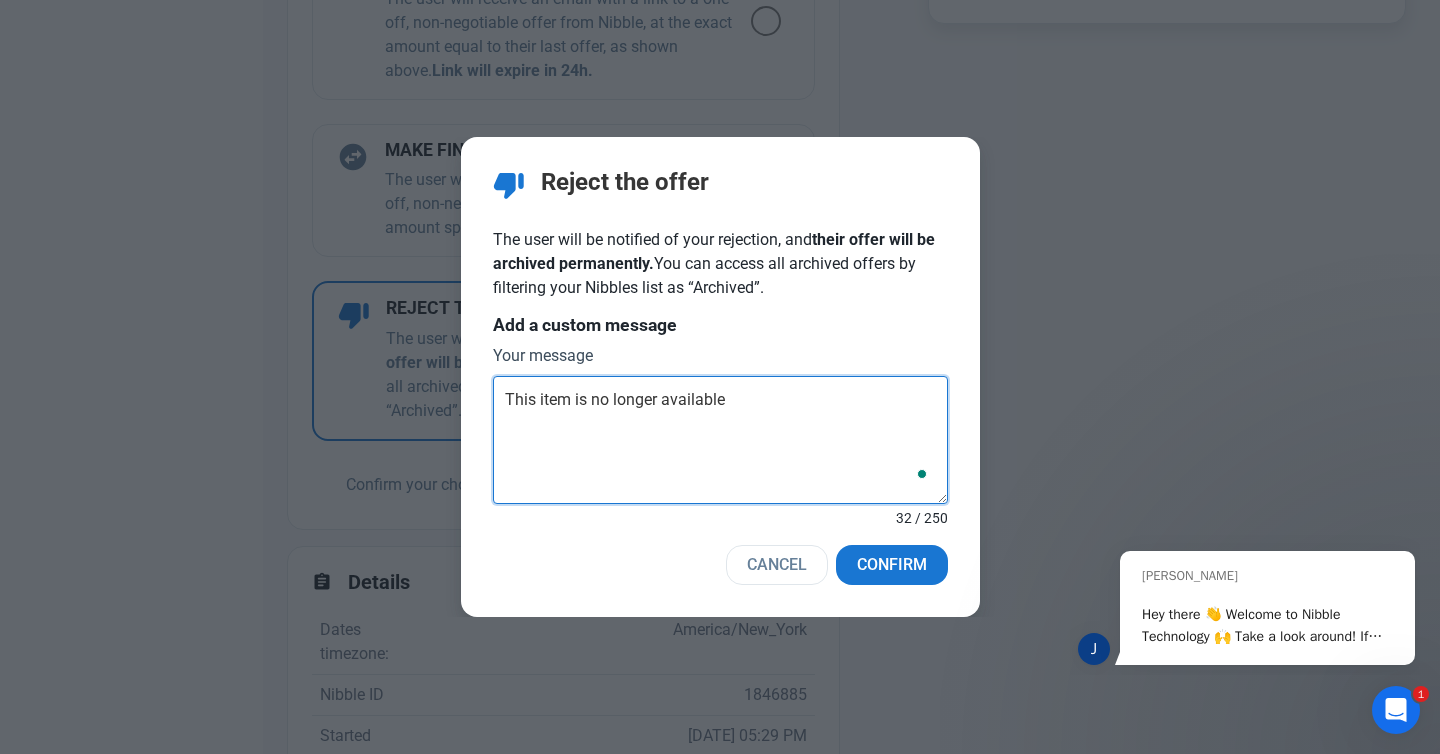 type on "This item is no longer available." 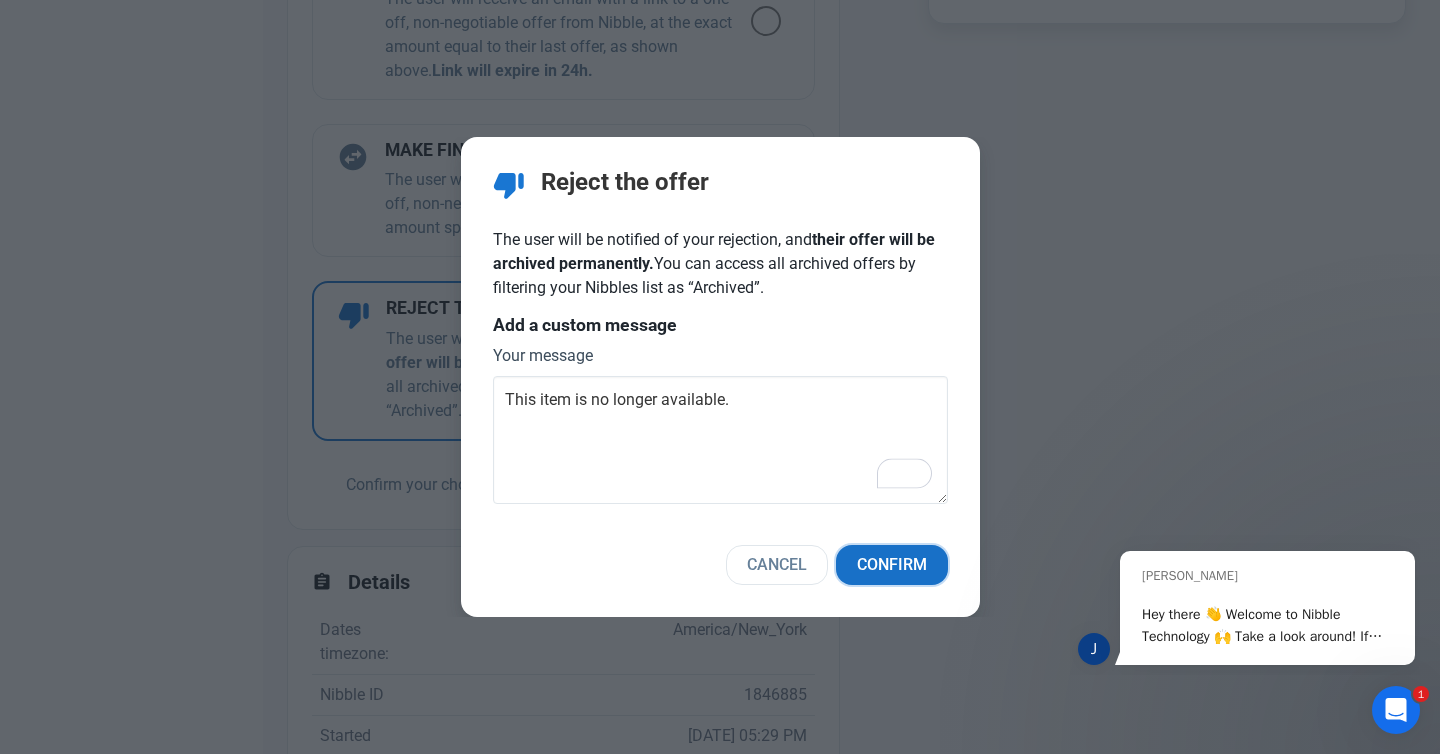 click on "Confirm" at bounding box center [892, 565] 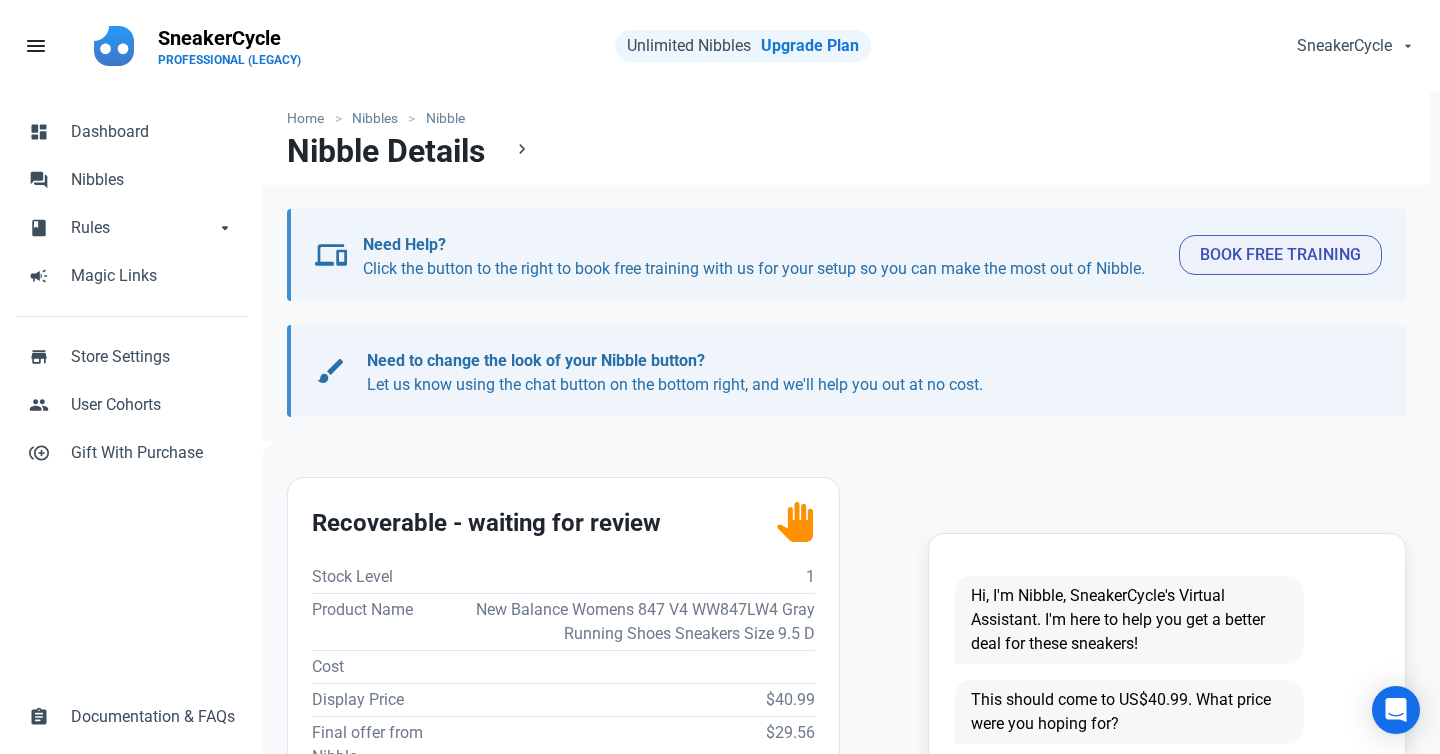 scroll, scrollTop: 0, scrollLeft: 0, axis: both 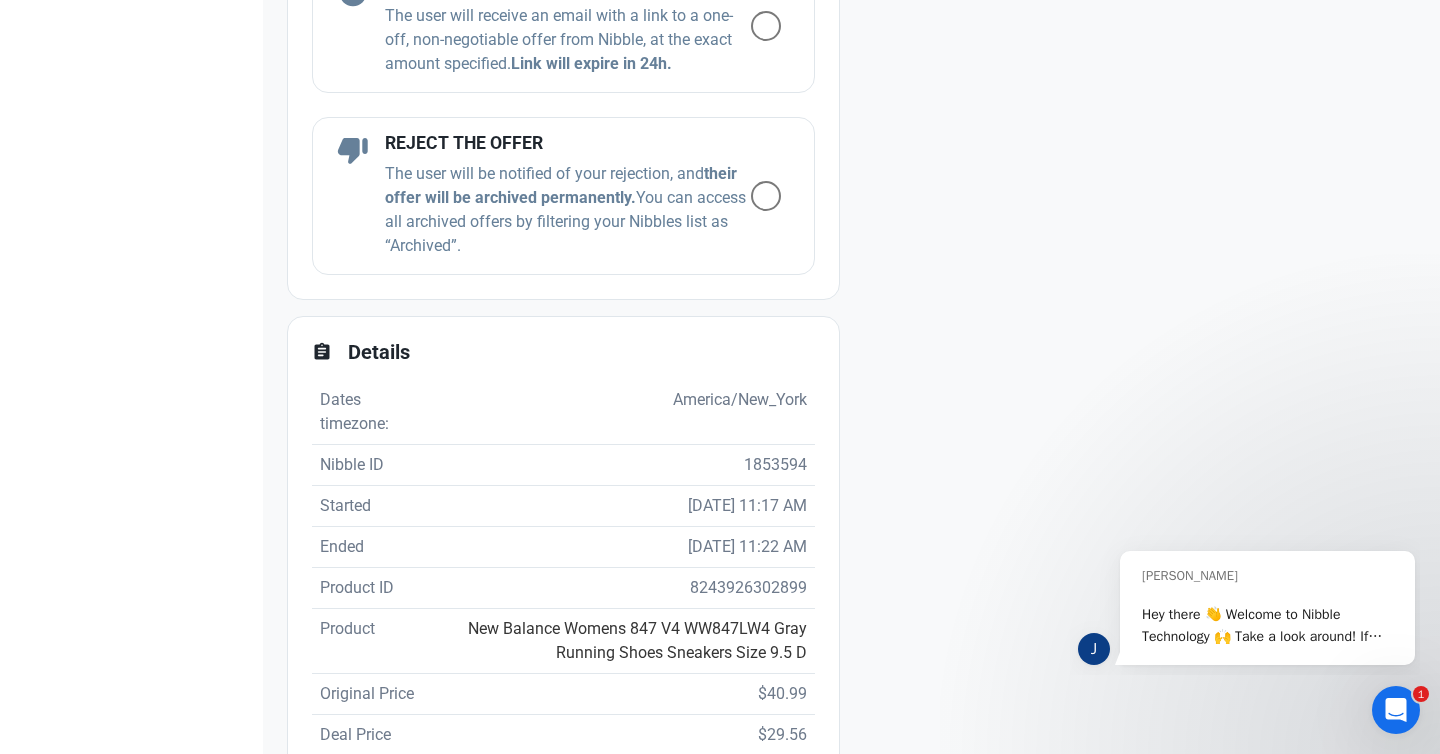 click on "New Balance Womens 847 V4 WW847LW4 Gray Running Shoes Sneakers Size 9.5 D" at bounding box center [637, 640] 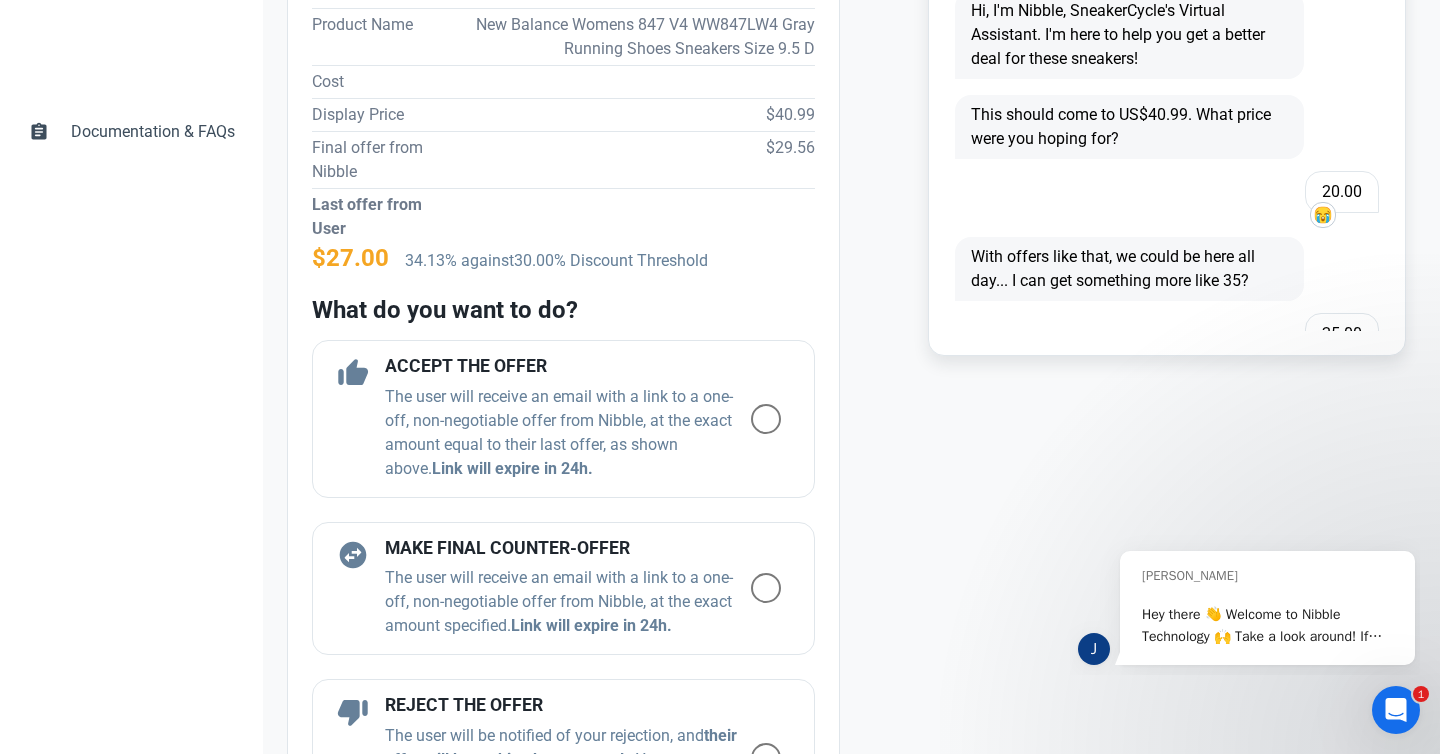 scroll, scrollTop: 482, scrollLeft: 0, axis: vertical 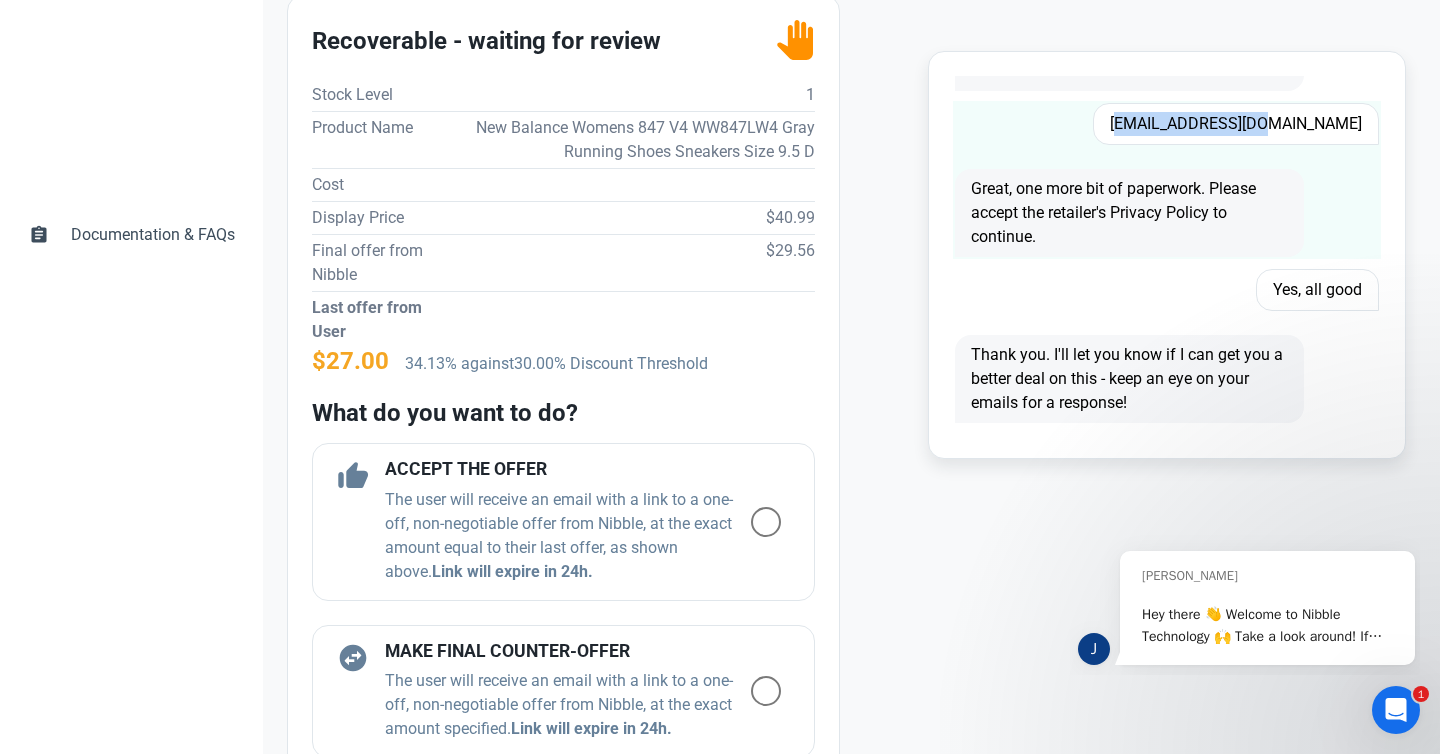 drag, startPoint x: 1213, startPoint y: 122, endPoint x: 1359, endPoint y: 122, distance: 146 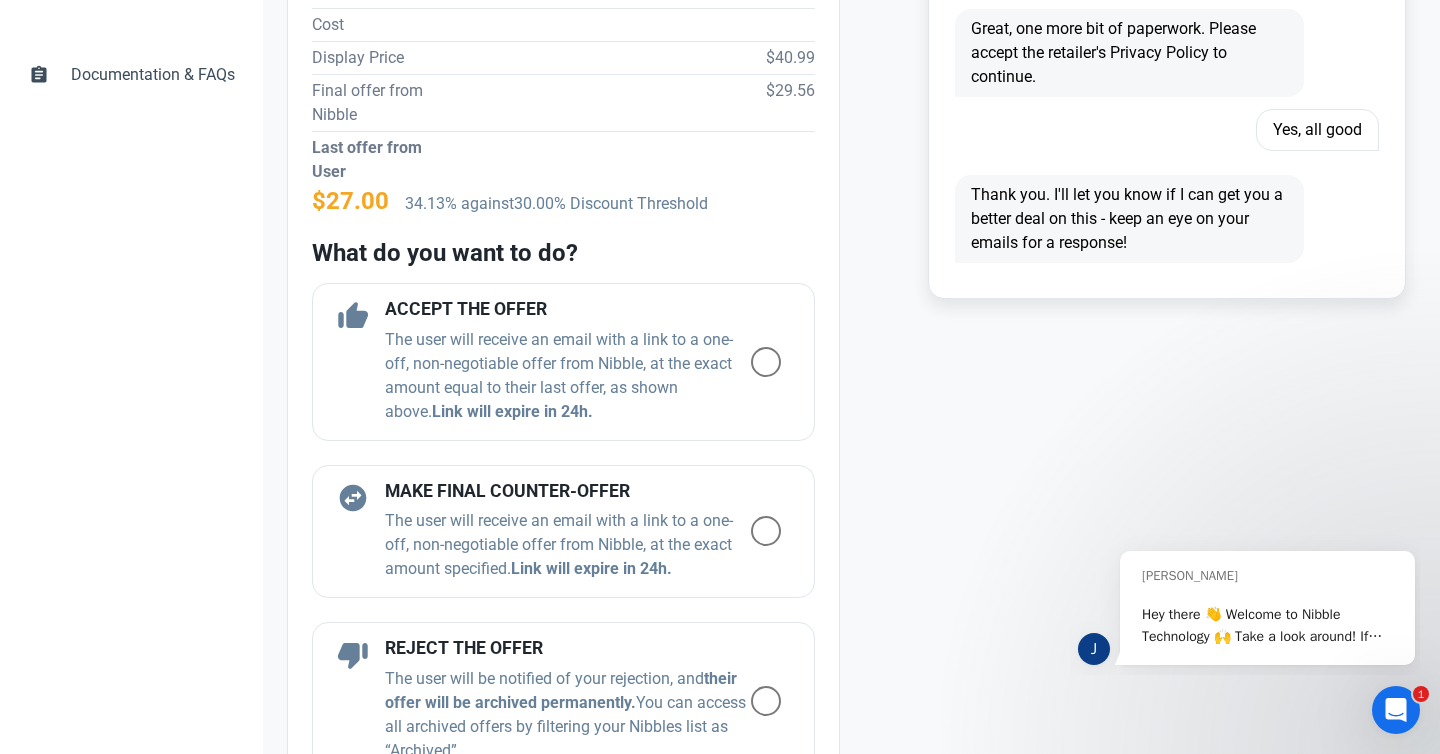 scroll, scrollTop: 831, scrollLeft: 0, axis: vertical 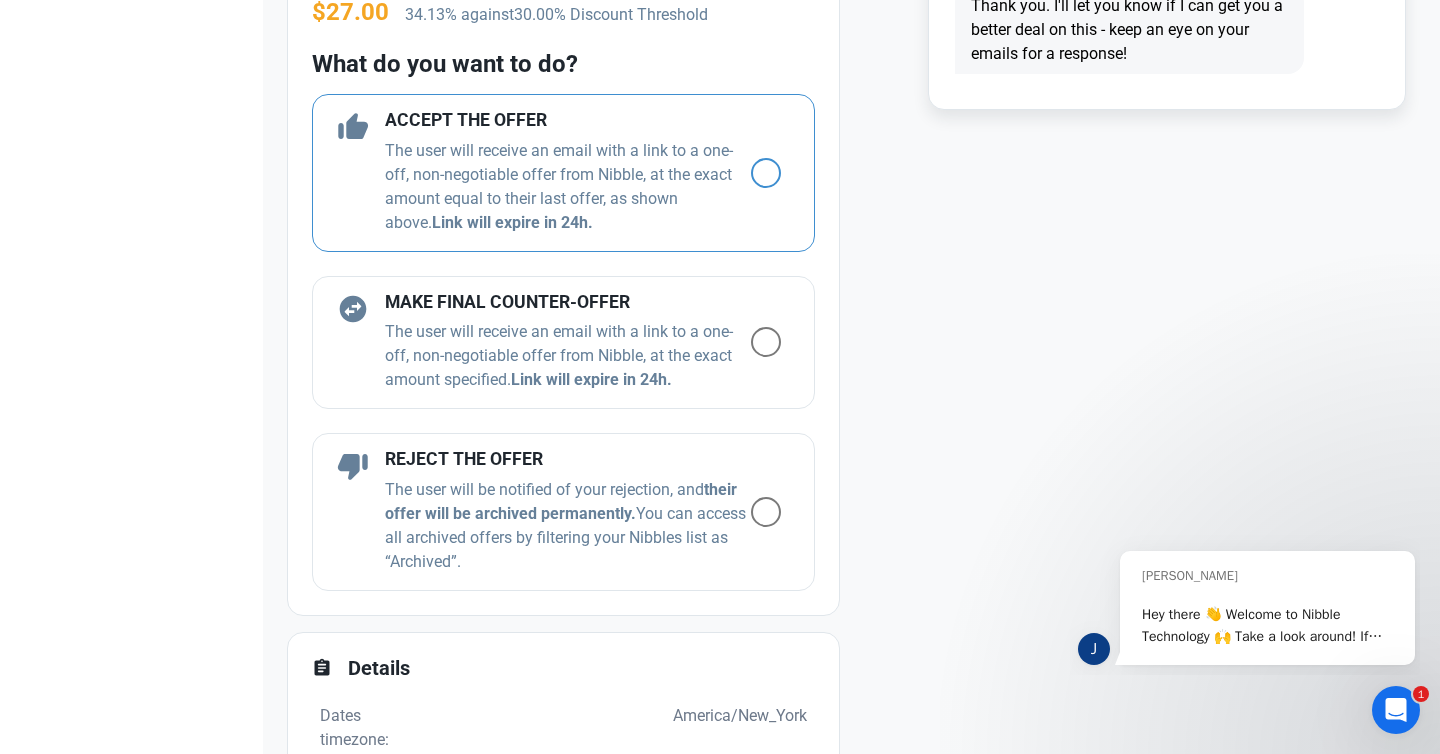 click at bounding box center (766, 173) 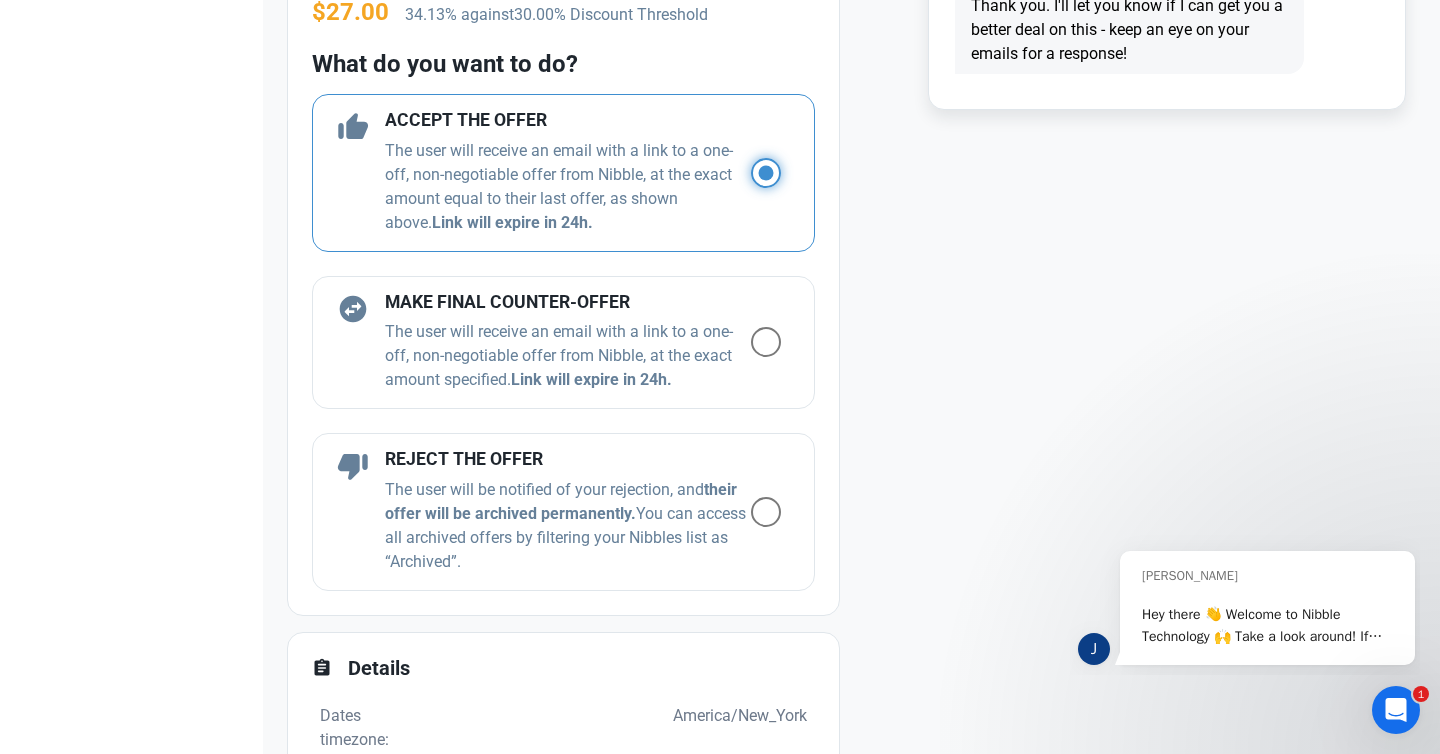 click at bounding box center (757, 172) 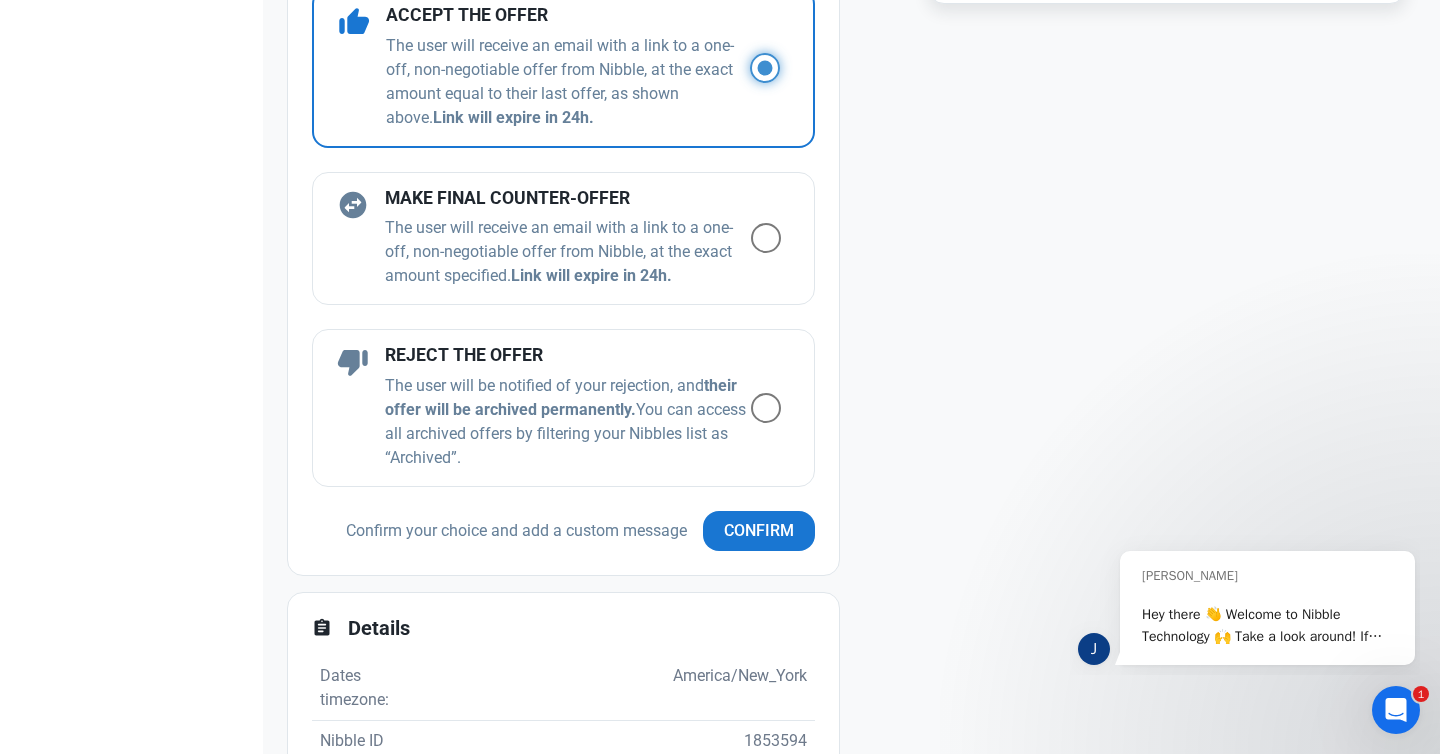 scroll, scrollTop: 941, scrollLeft: 0, axis: vertical 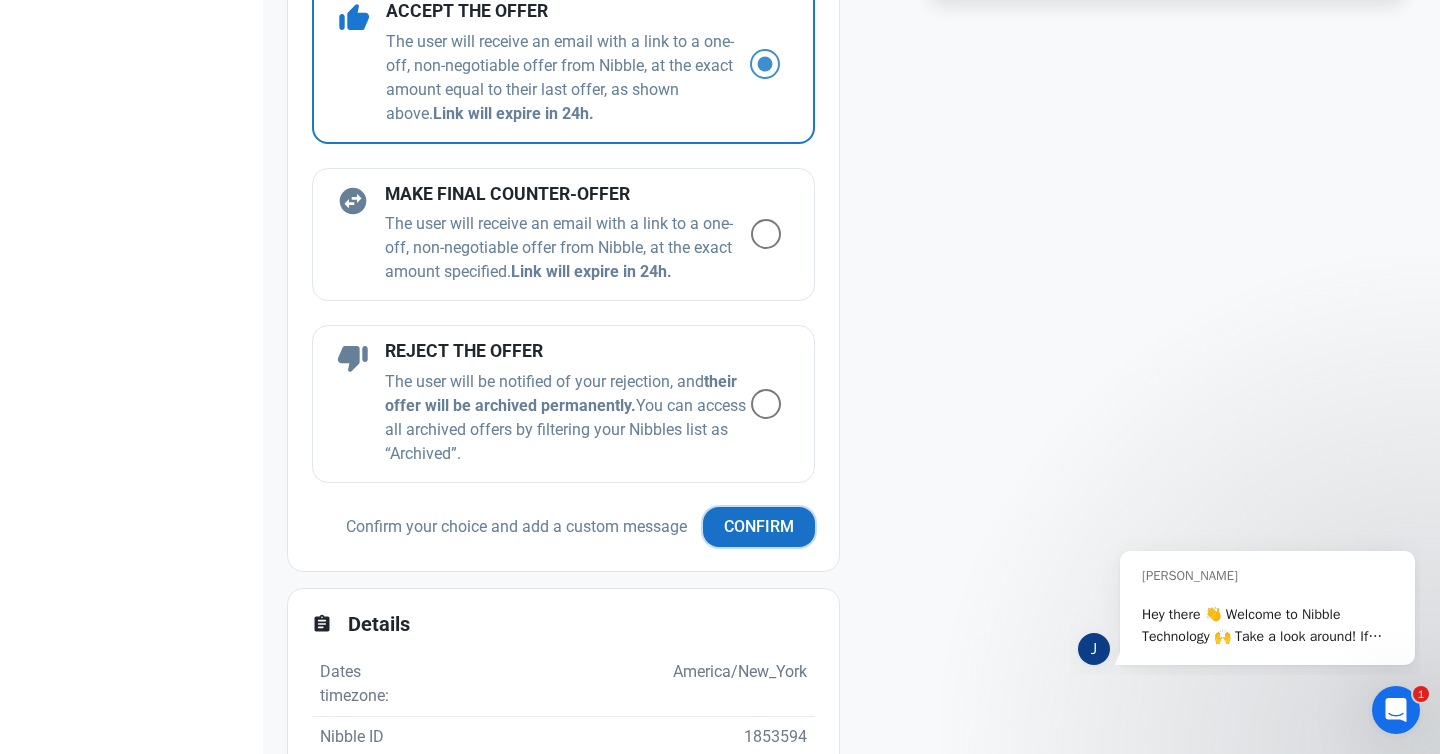 click on "Confirm" at bounding box center [759, 527] 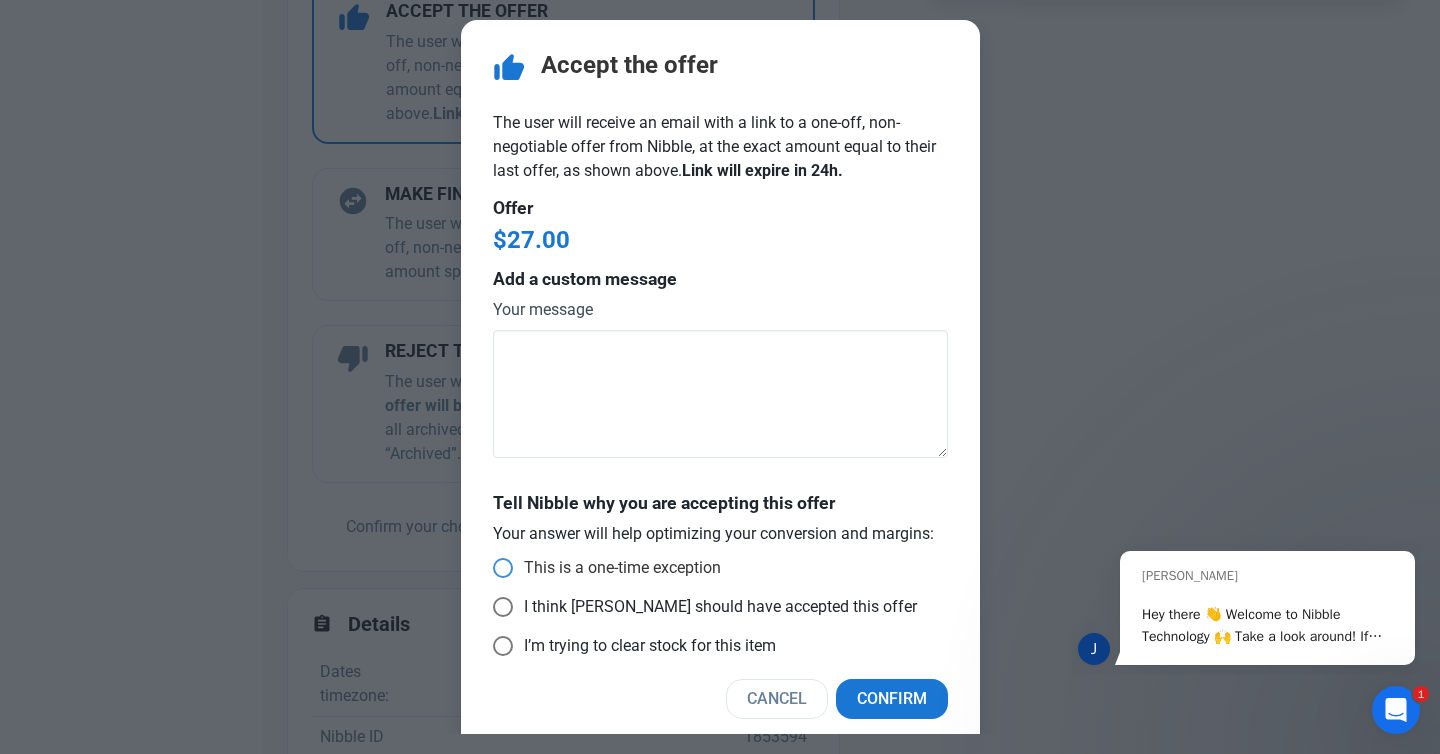 click at bounding box center [503, 568] 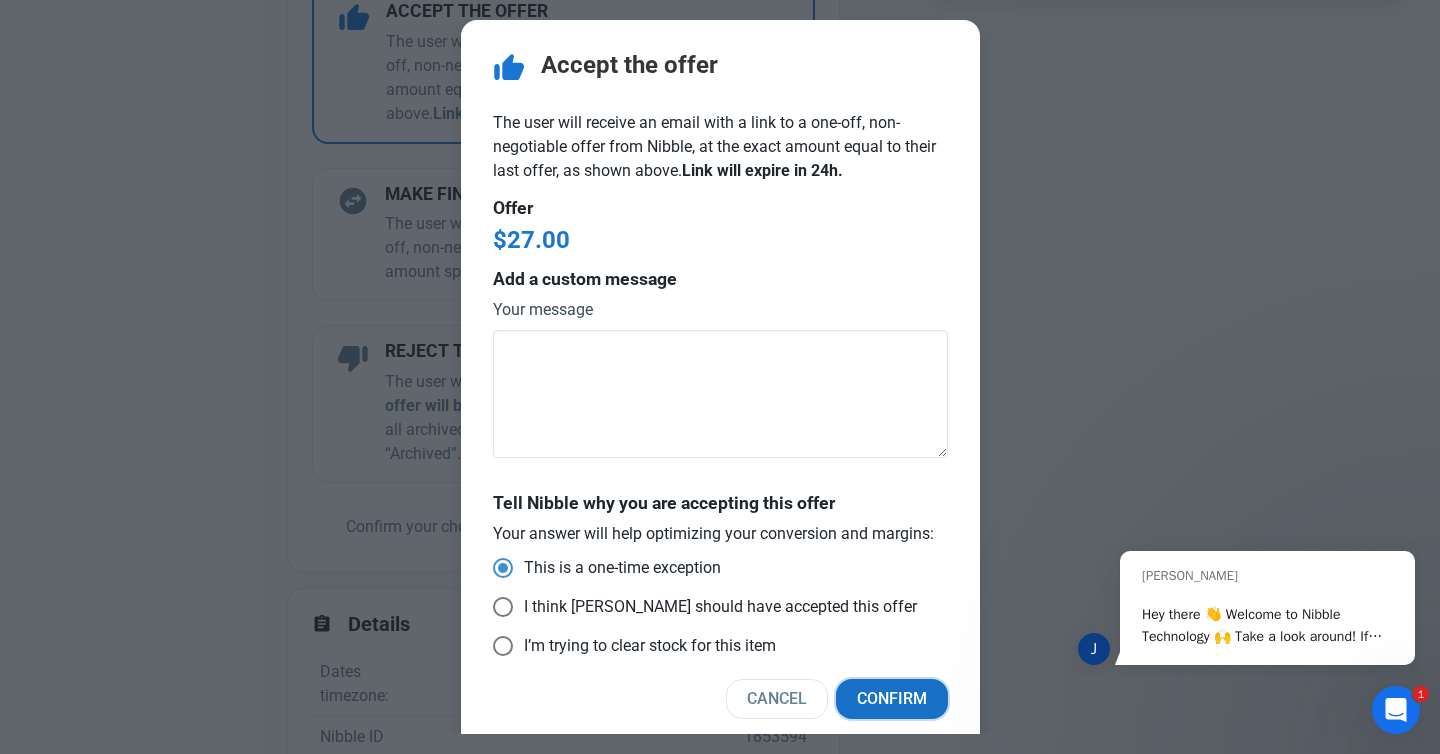 click on "Confirm" at bounding box center [892, 699] 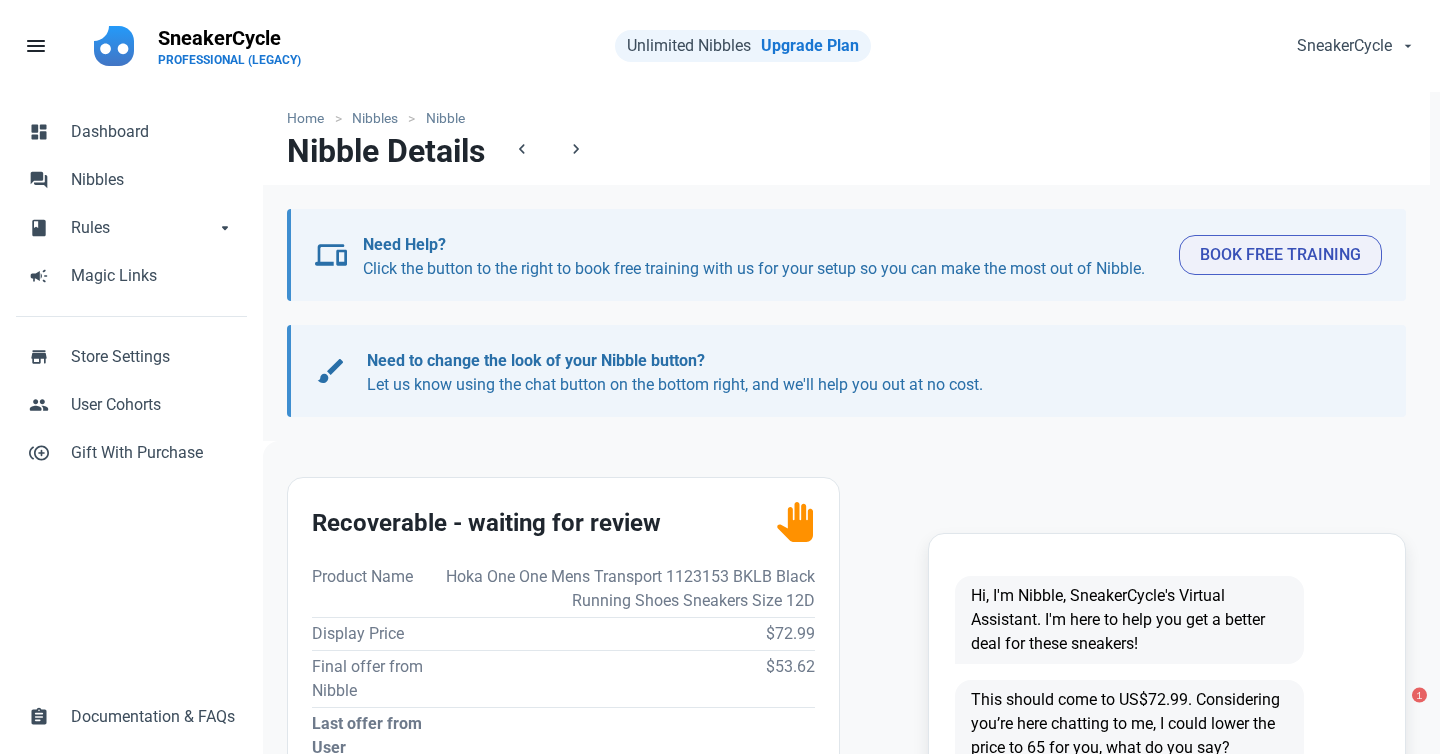 scroll, scrollTop: 0, scrollLeft: 0, axis: both 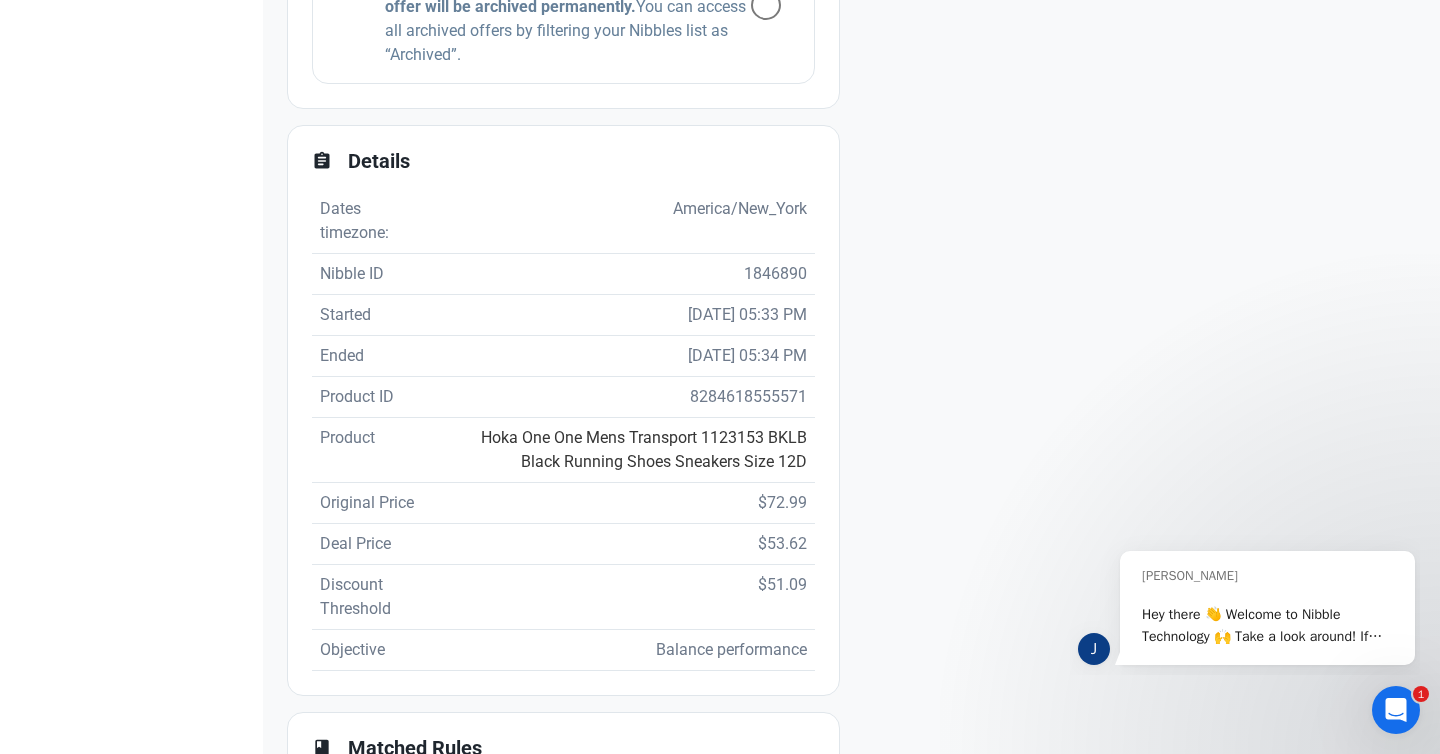 click on "Hoka One One Mens Transport 1123153 BKLB Black Running Shoes Sneakers Size 12D" at bounding box center [644, 449] 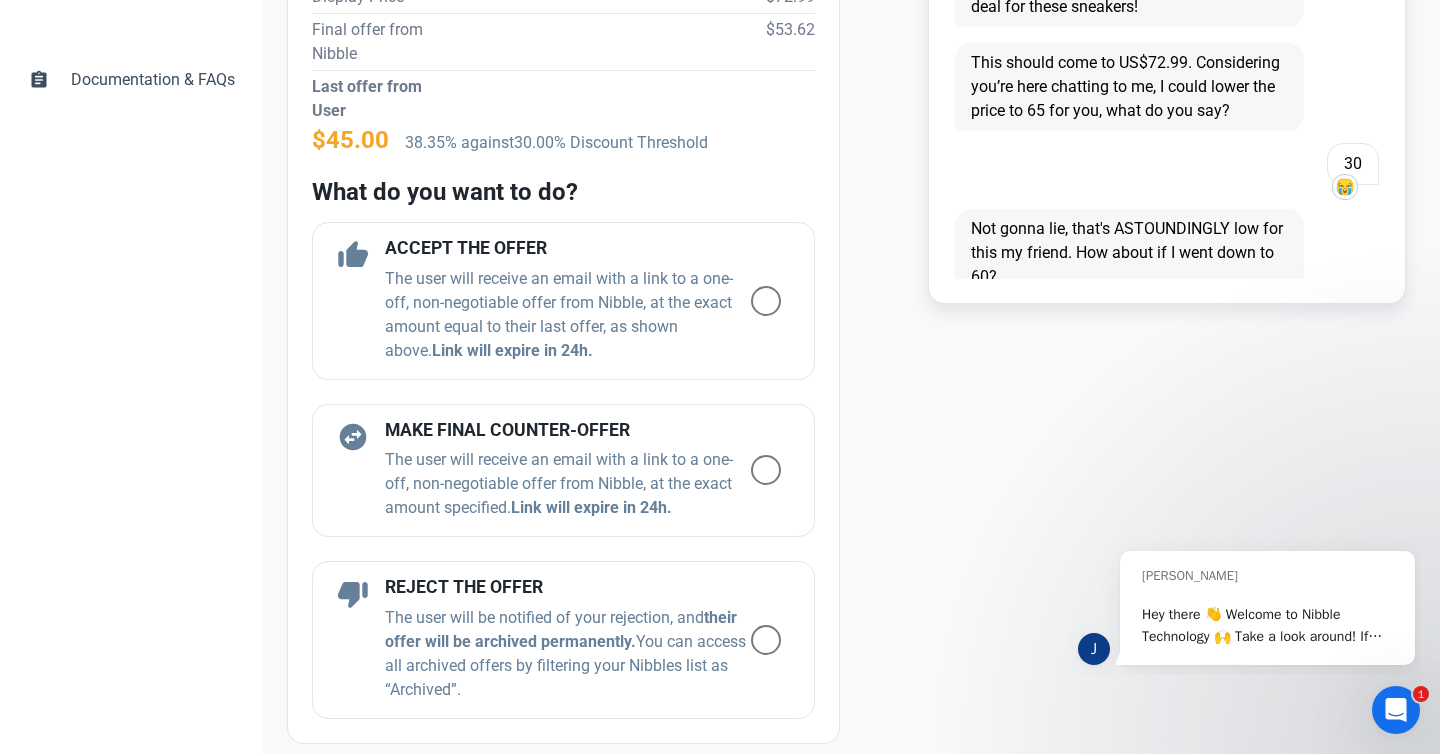 scroll, scrollTop: 571, scrollLeft: 0, axis: vertical 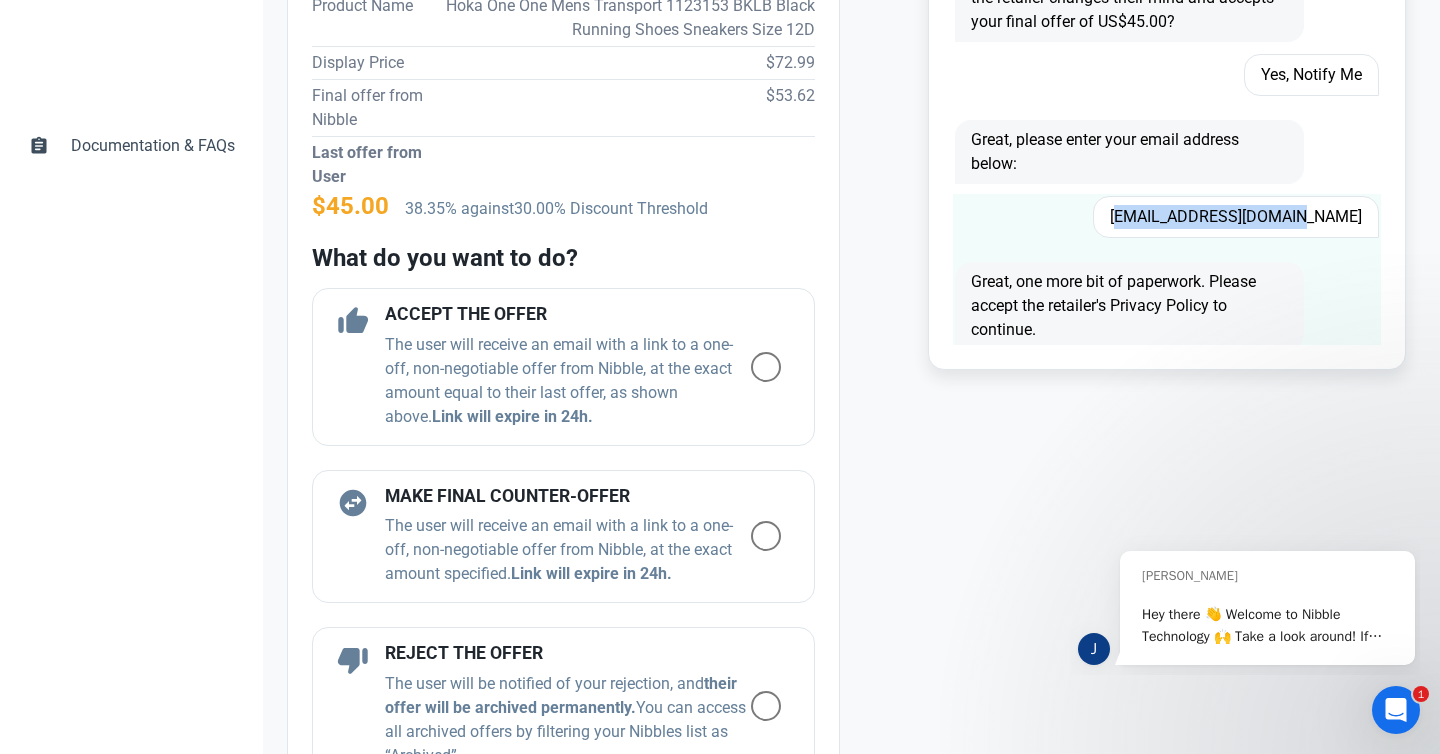 drag, startPoint x: 1169, startPoint y: 238, endPoint x: 1365, endPoint y: 246, distance: 196.1632 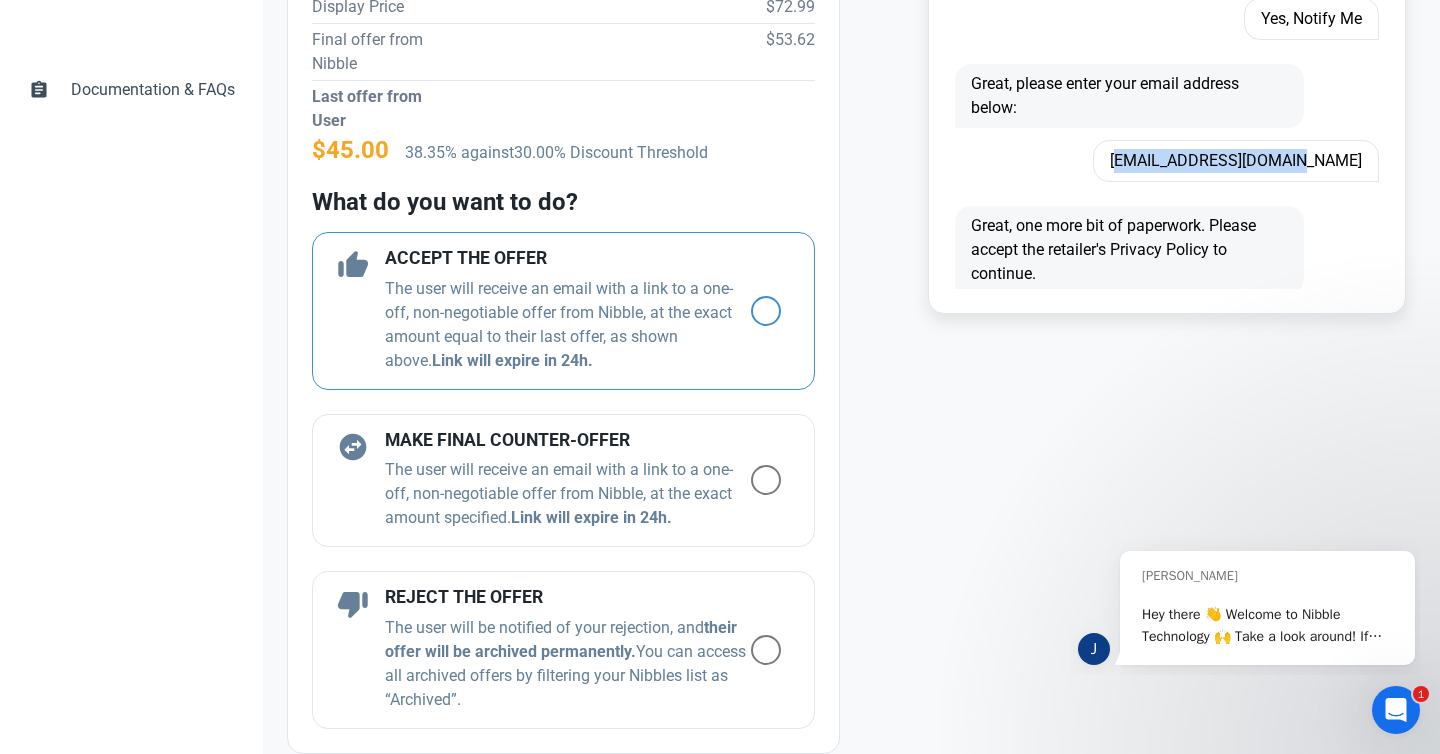 scroll, scrollTop: 698, scrollLeft: 0, axis: vertical 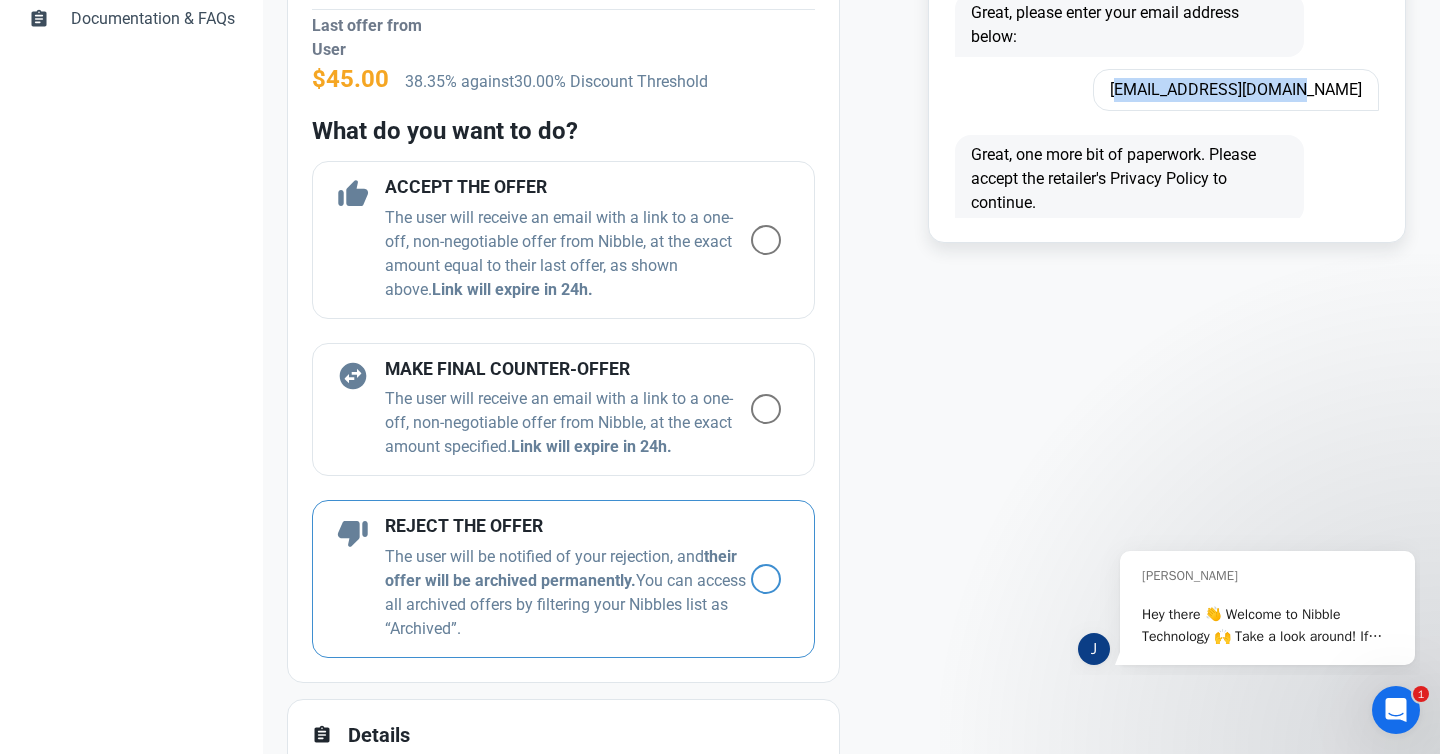 click at bounding box center (766, 579) 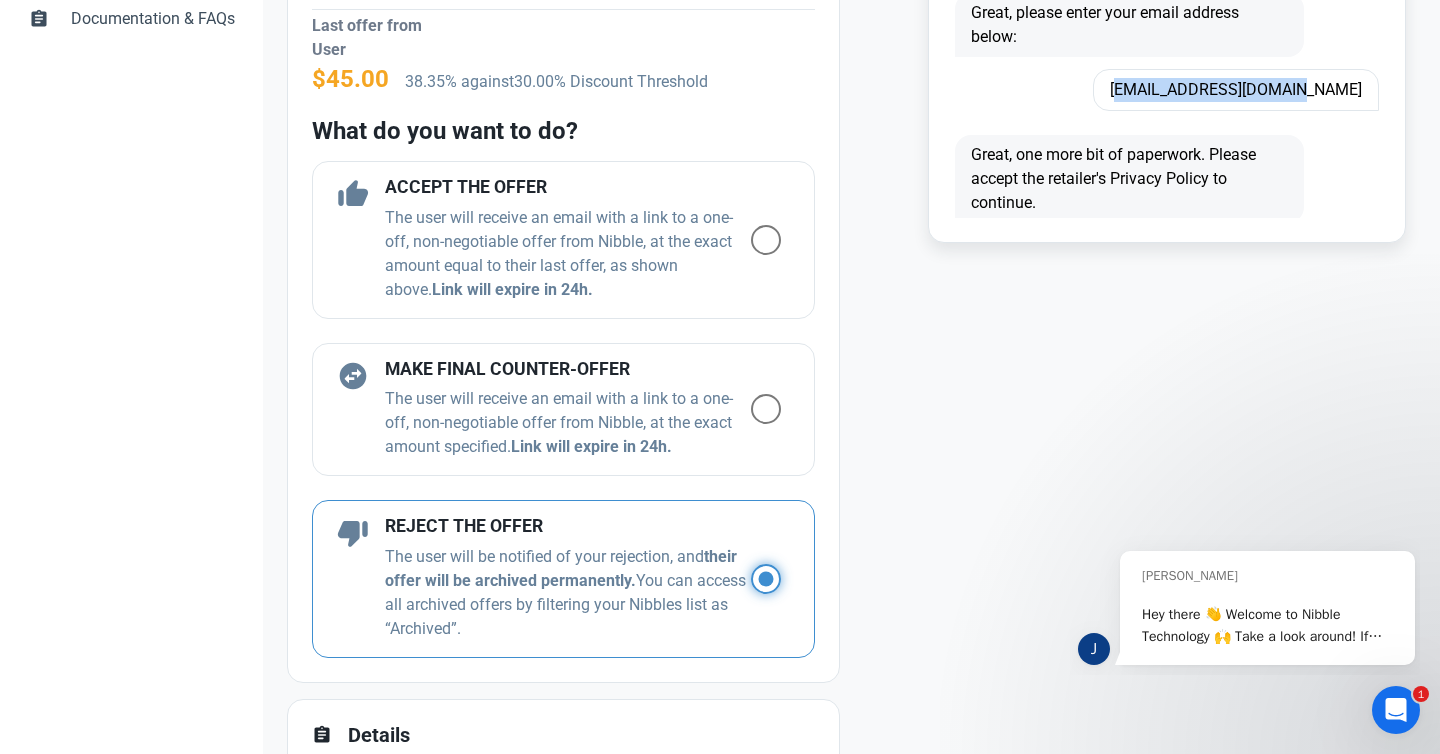 click at bounding box center [757, 579] 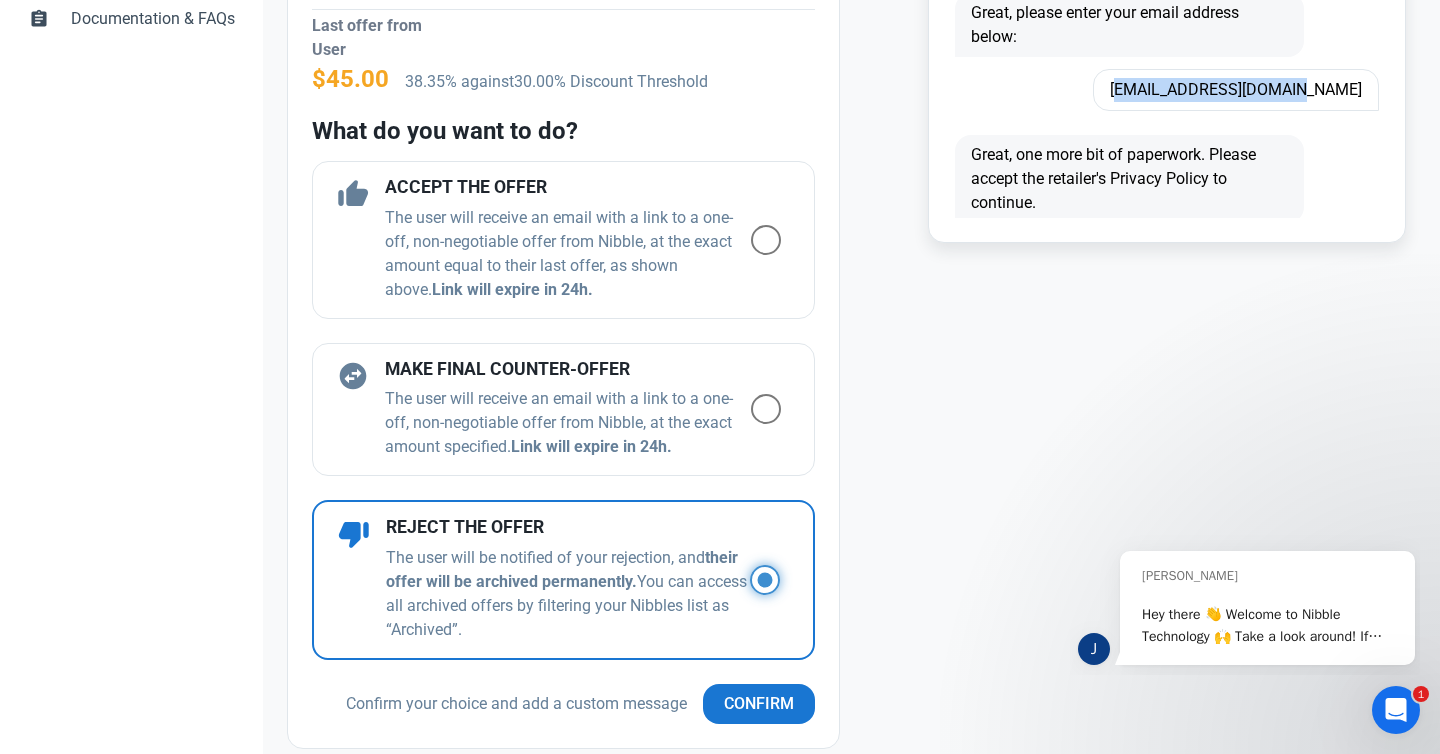scroll, scrollTop: 866, scrollLeft: 0, axis: vertical 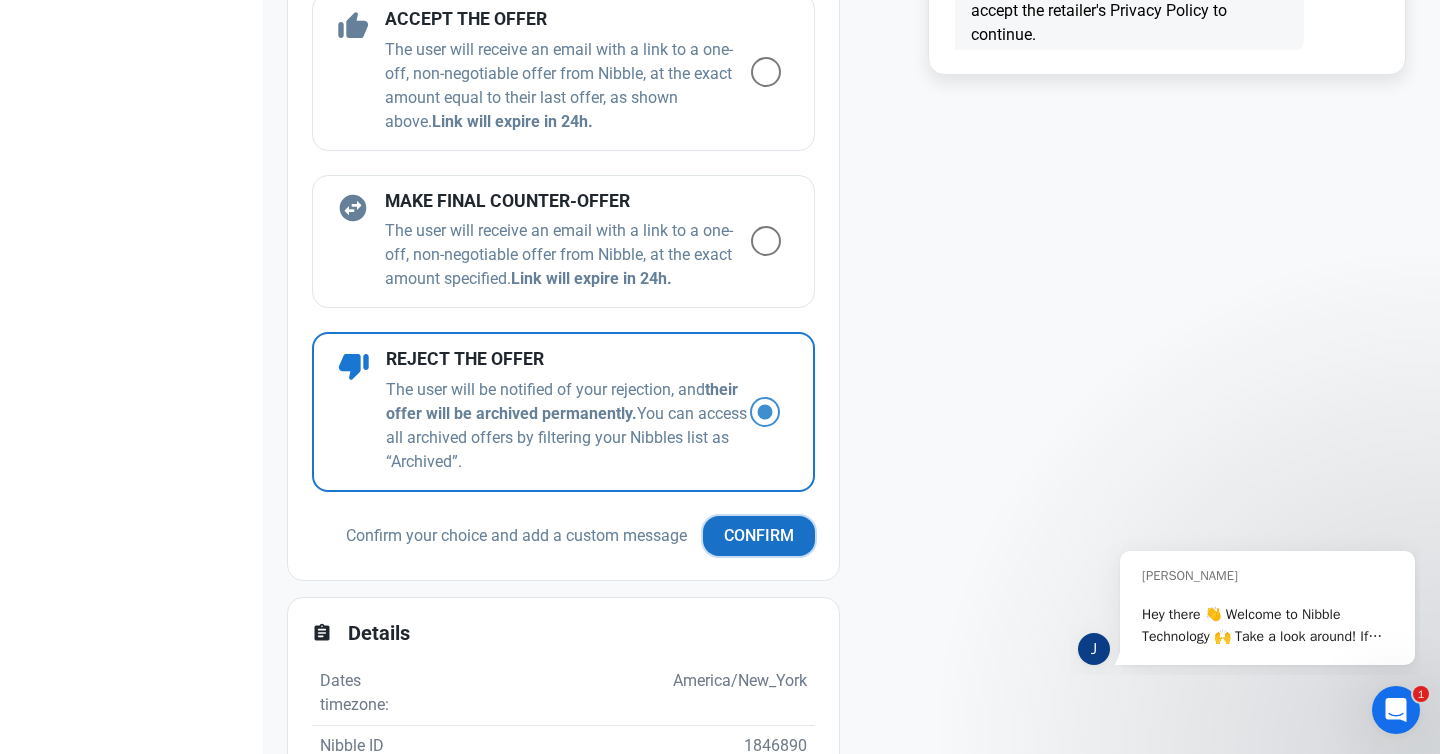 click on "Confirm" at bounding box center [759, 536] 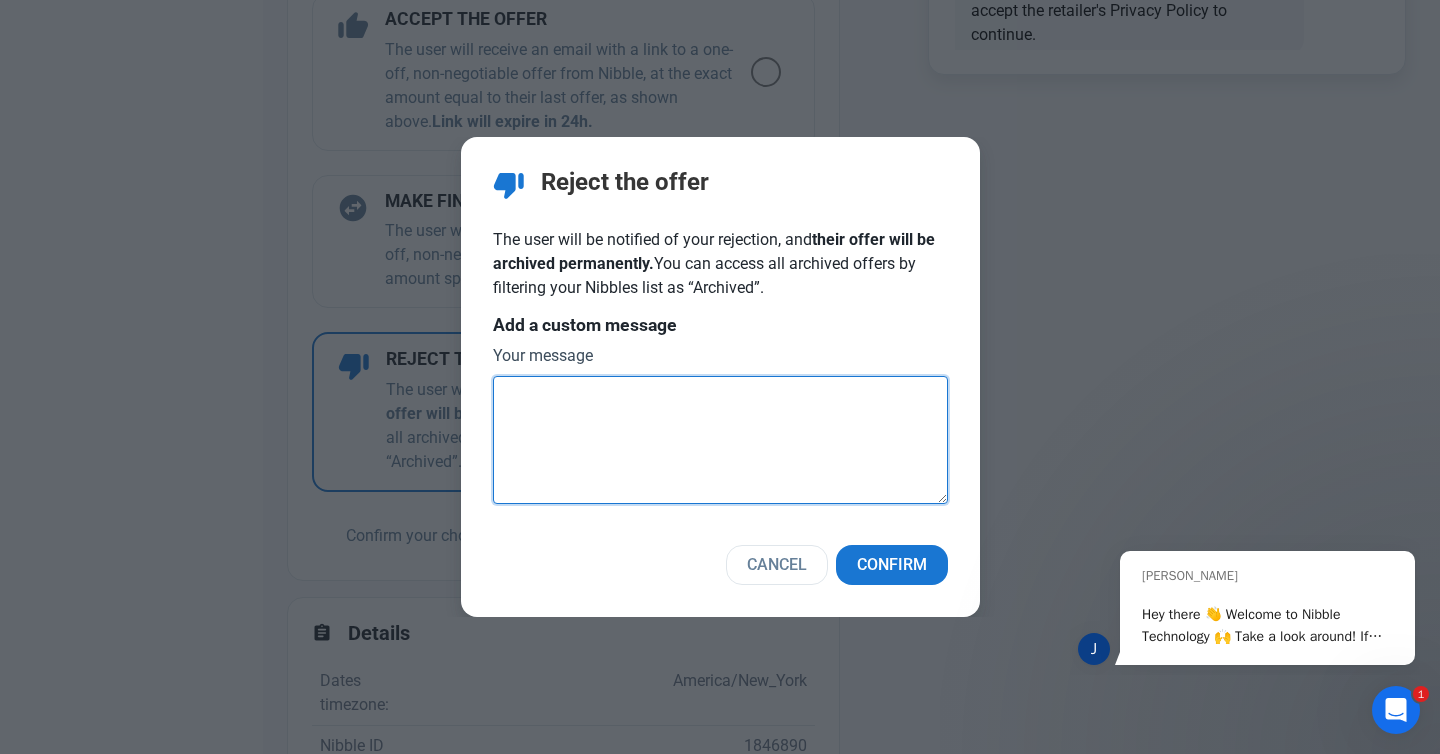 click at bounding box center (720, 440) 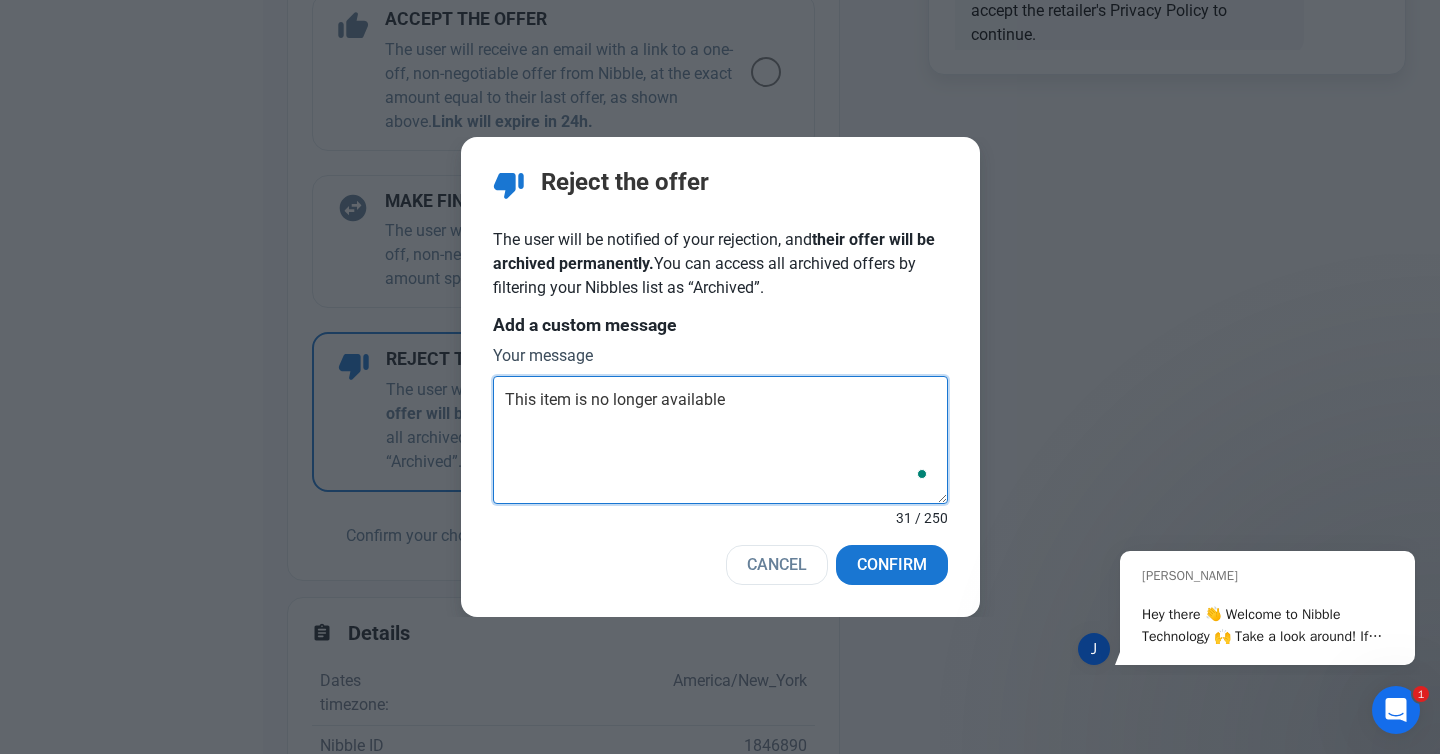 type on "This item is no longer available." 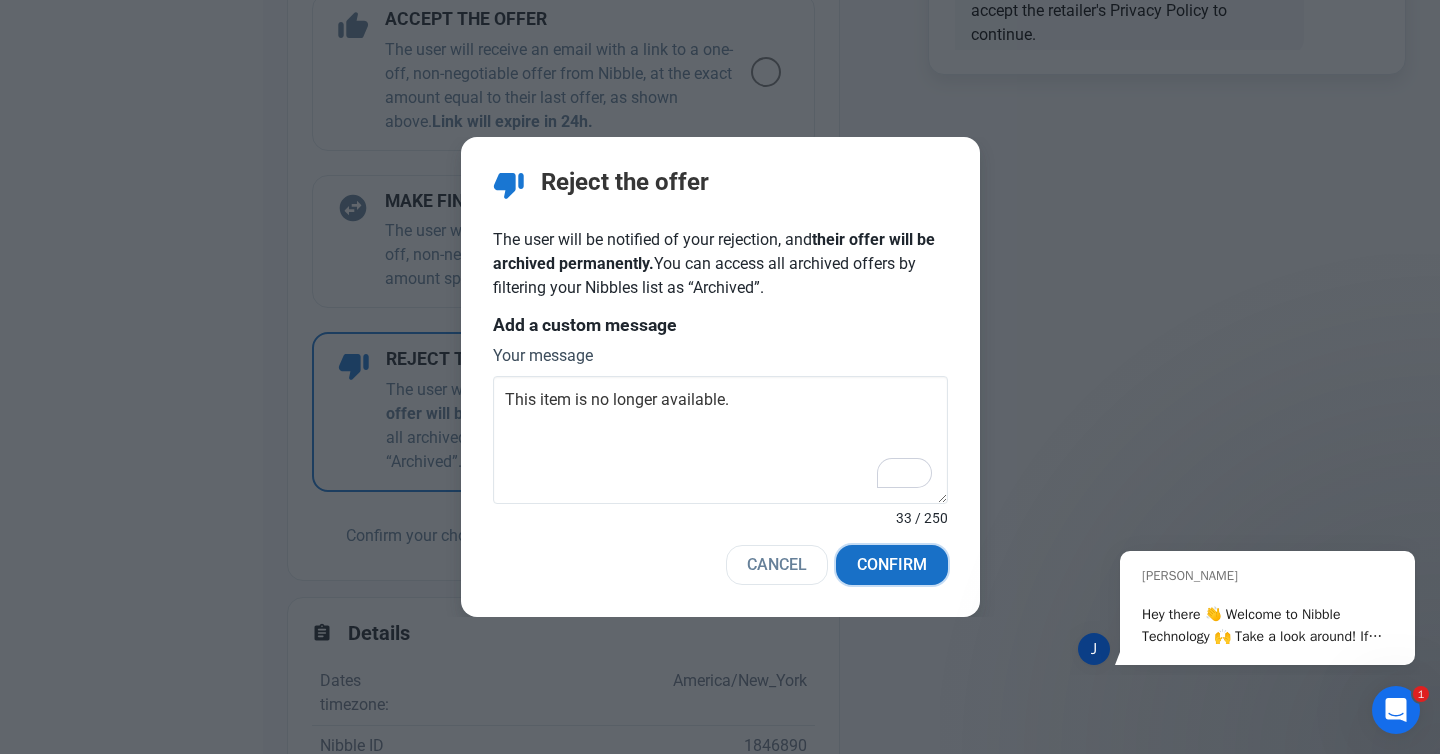 click on "Confirm" at bounding box center (892, 565) 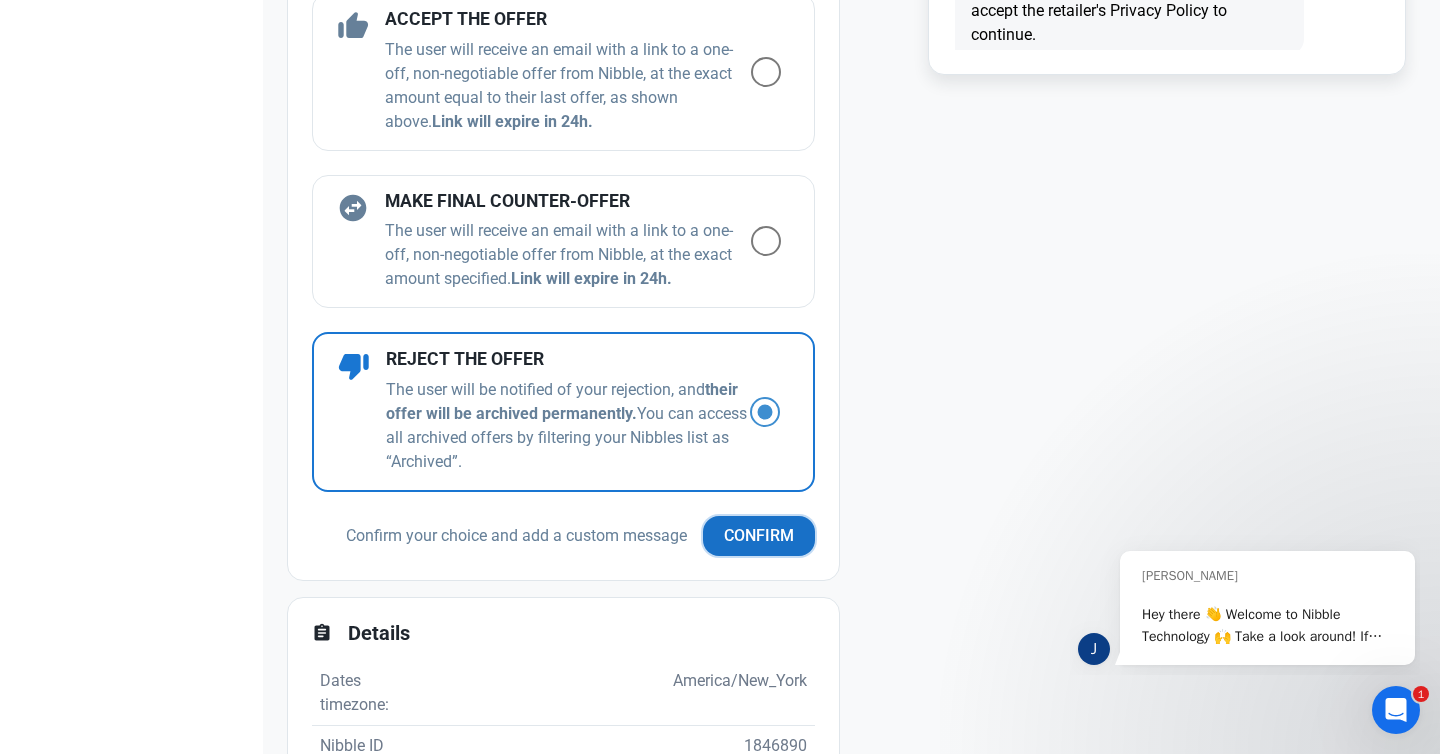 click on "Confirm" at bounding box center [759, 536] 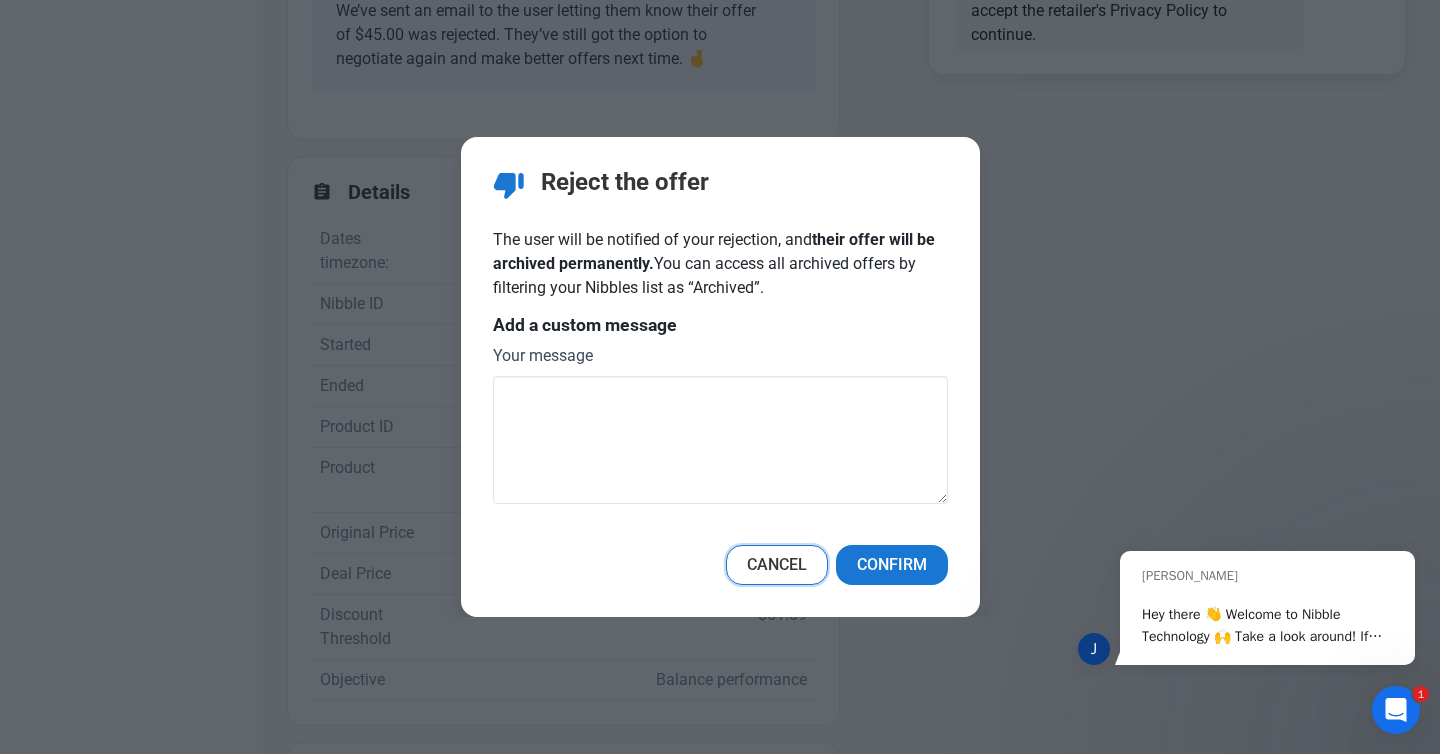click on "Cancel" at bounding box center (777, 565) 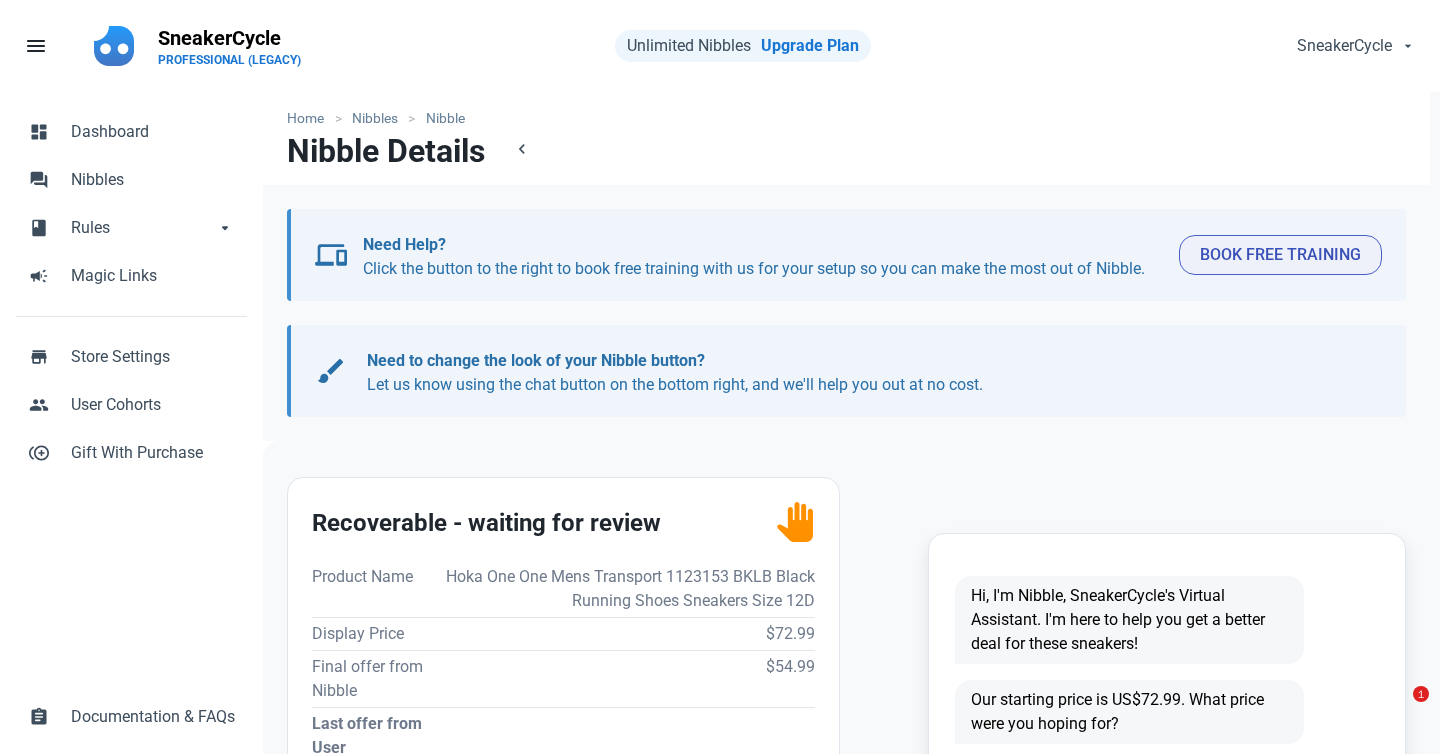 scroll, scrollTop: 0, scrollLeft: 0, axis: both 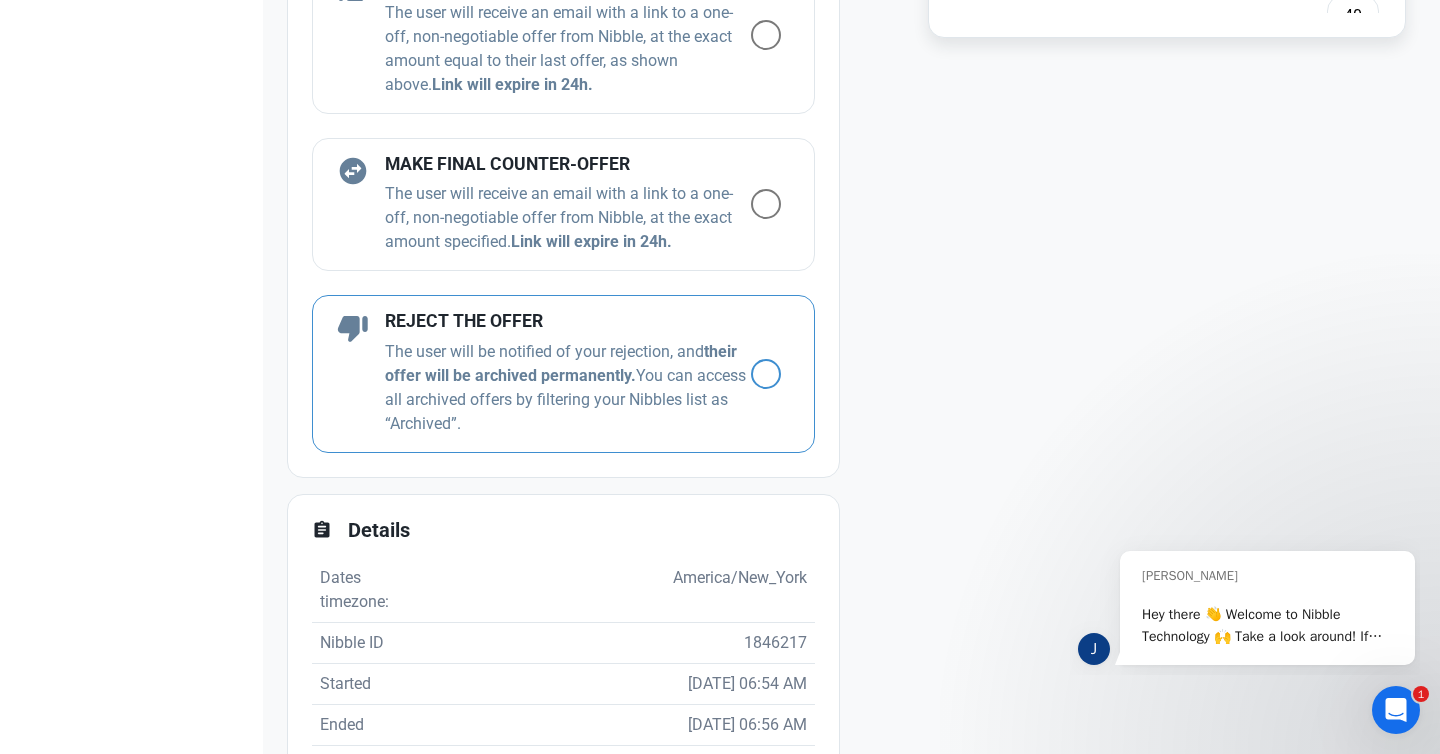 click at bounding box center [766, 374] 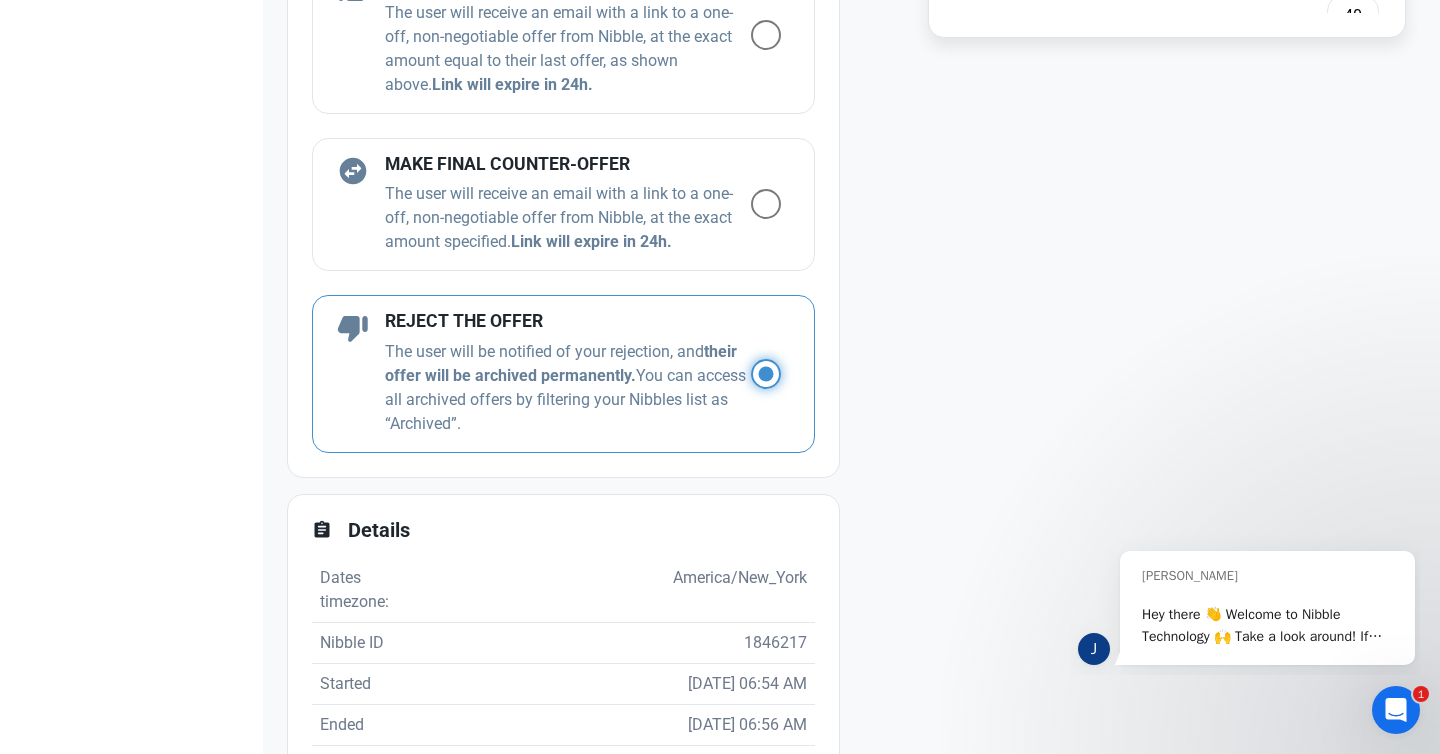 click at bounding box center [757, 374] 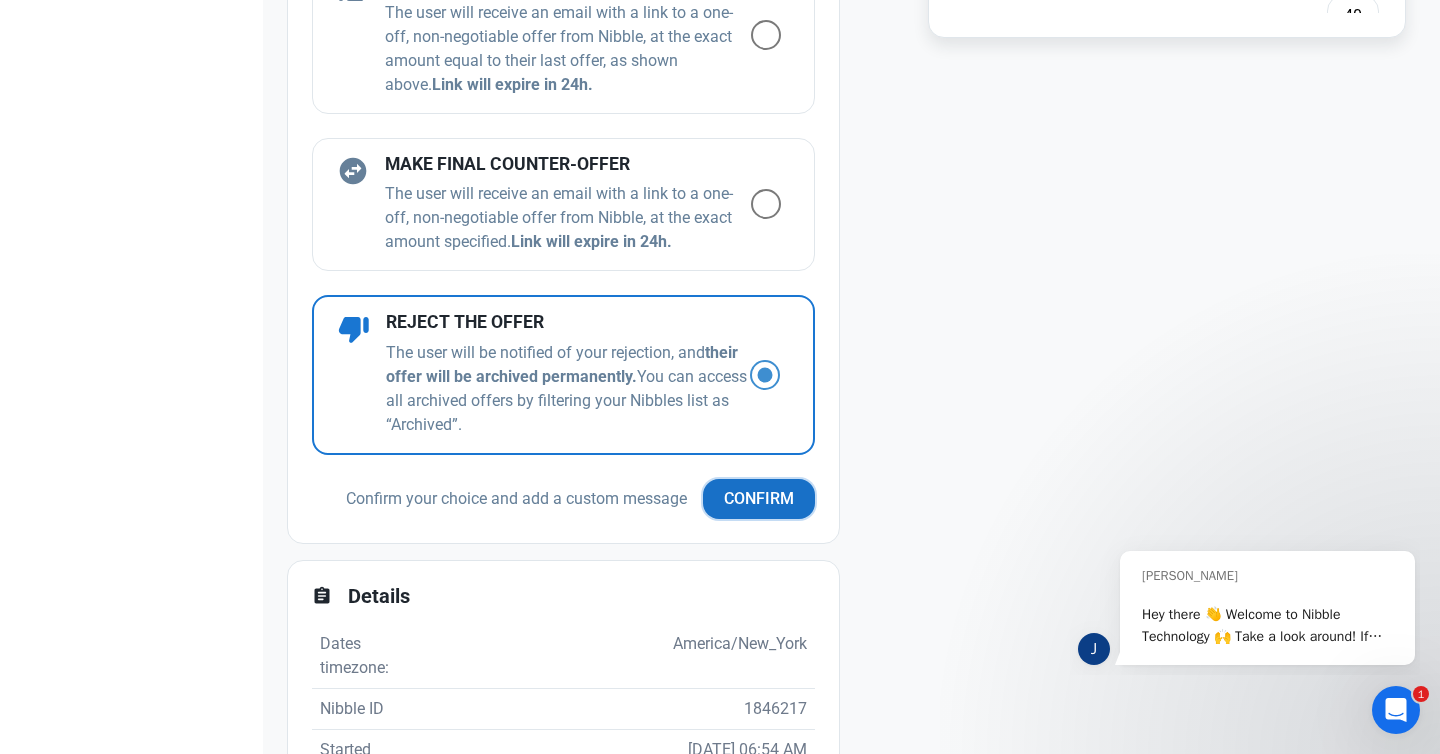 click on "Confirm" at bounding box center (759, 499) 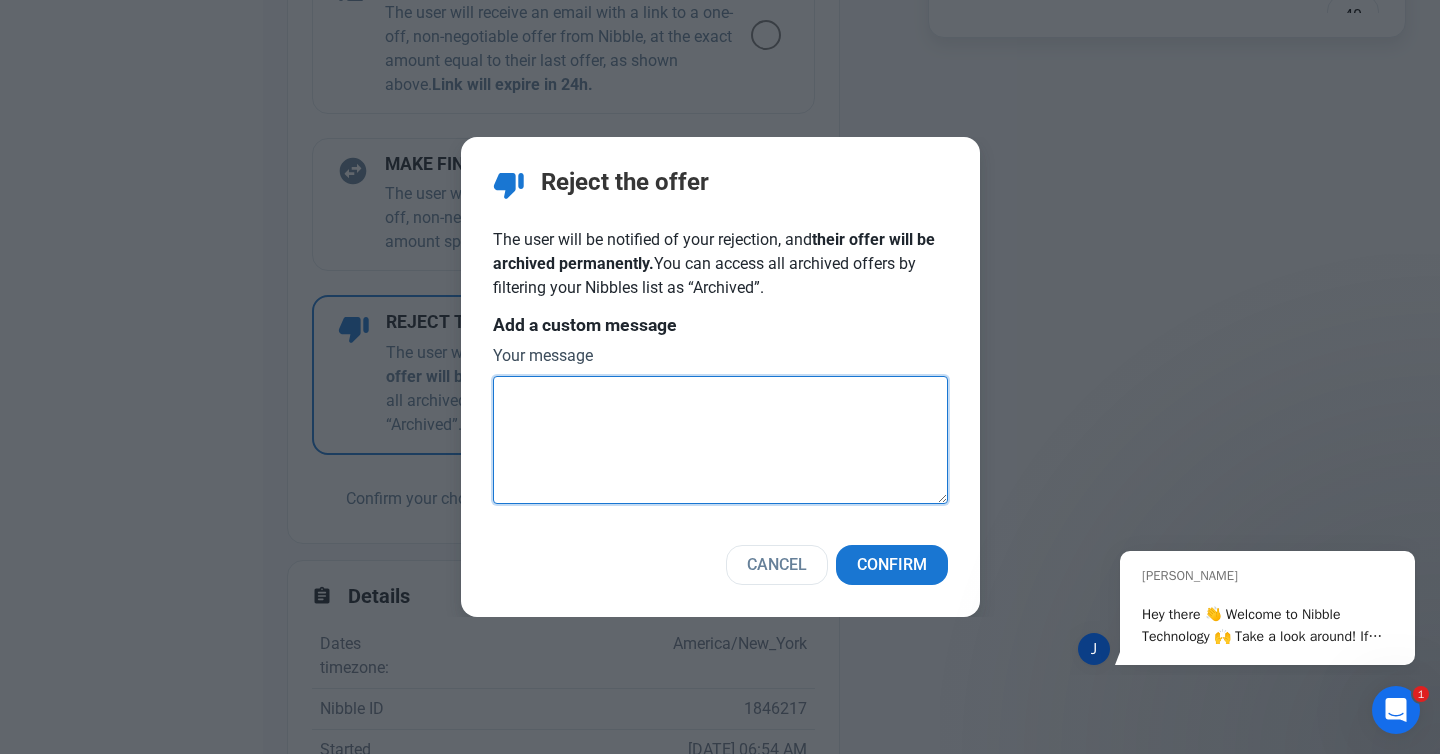 click at bounding box center (720, 440) 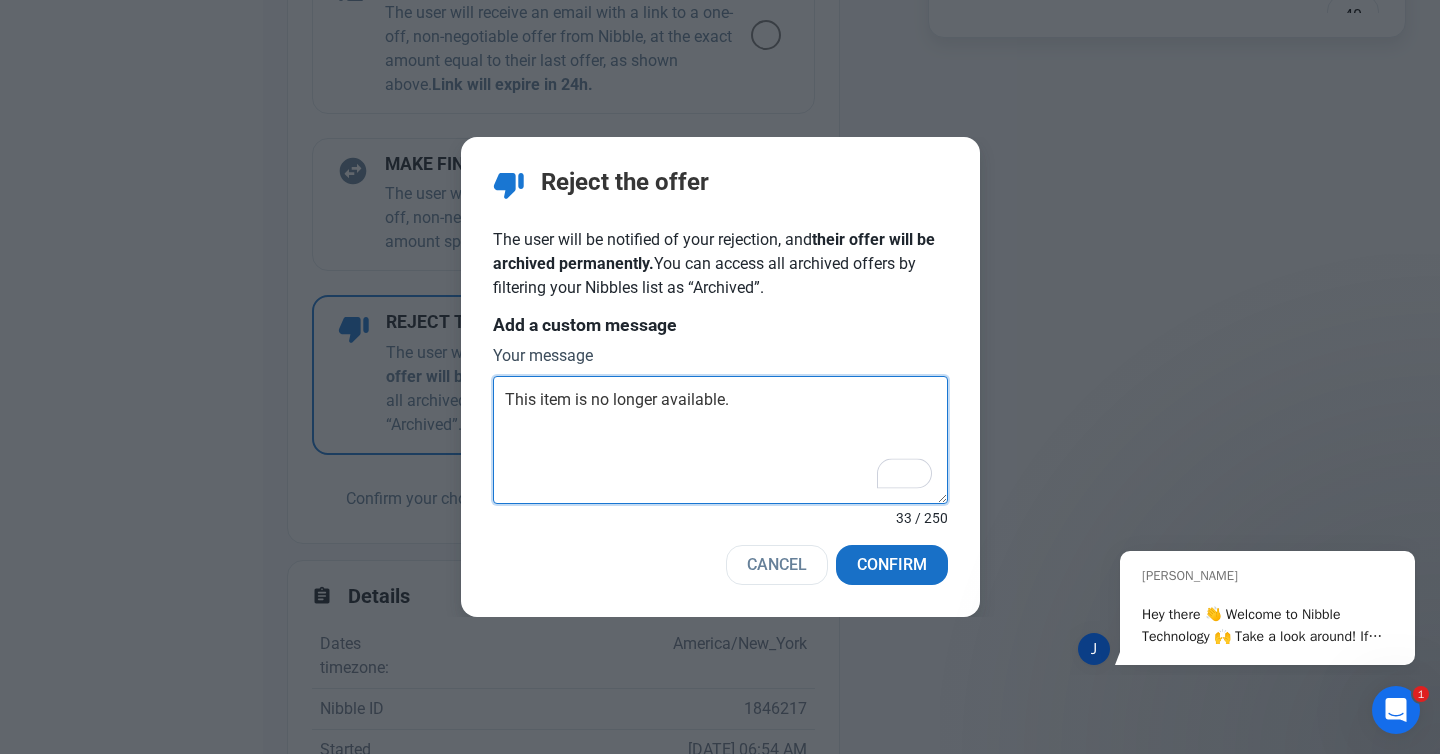 type on "This item is no longer available." 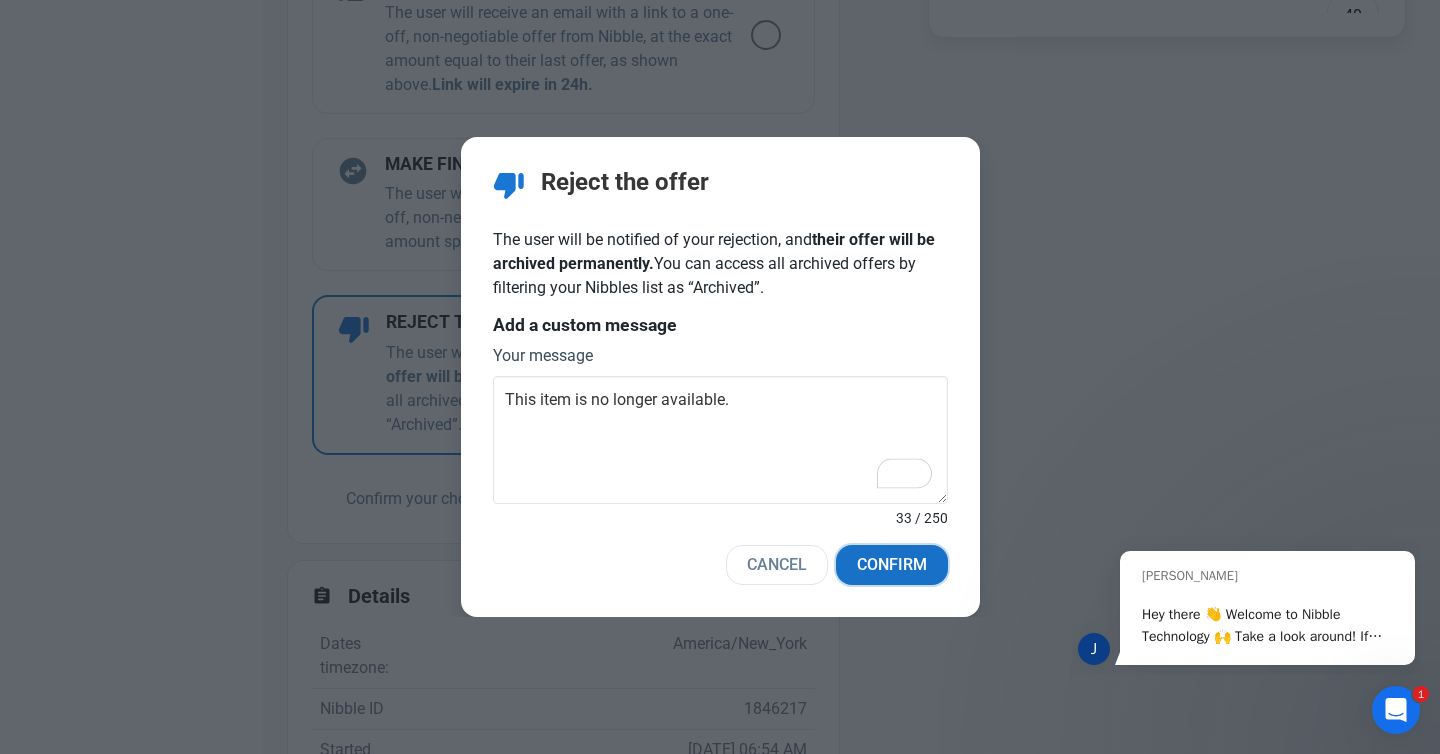 click on "Confirm" at bounding box center (892, 565) 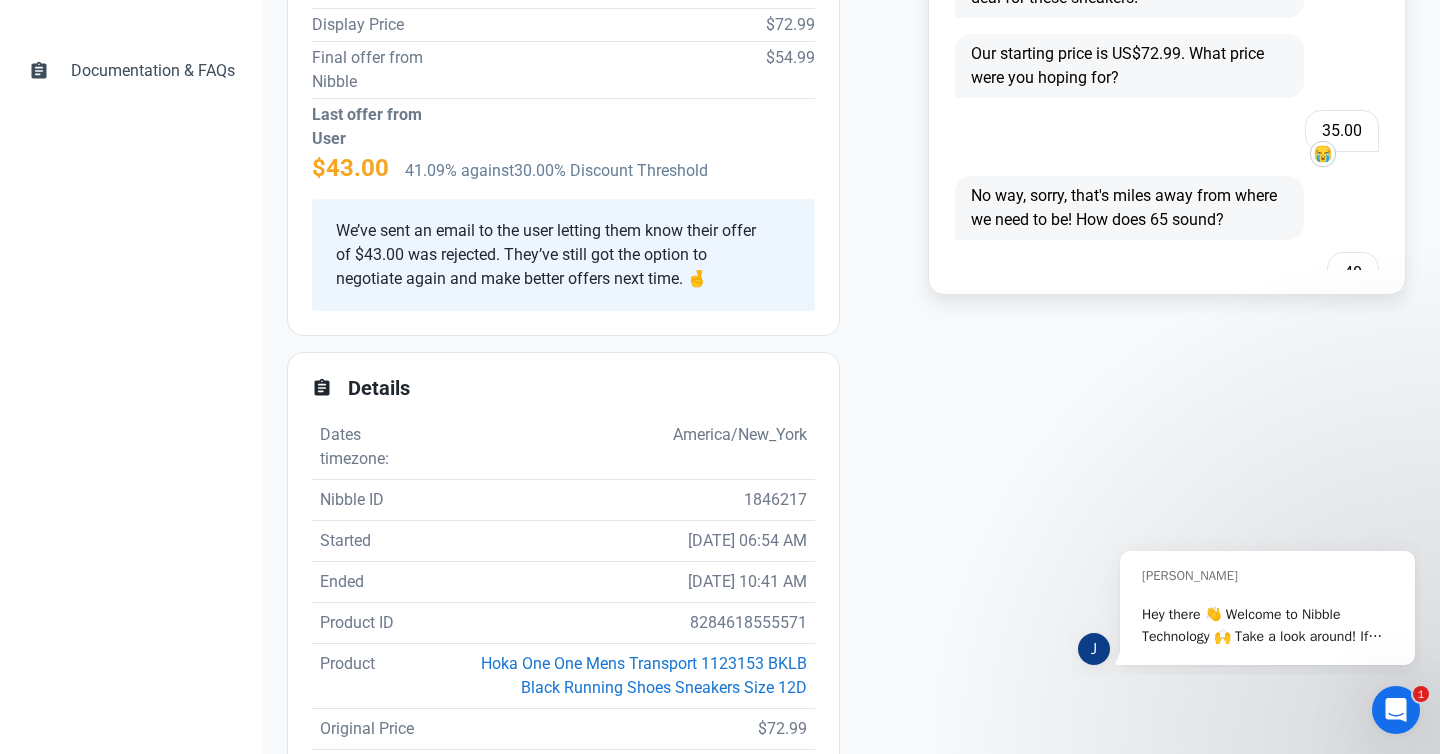scroll, scrollTop: 528, scrollLeft: 0, axis: vertical 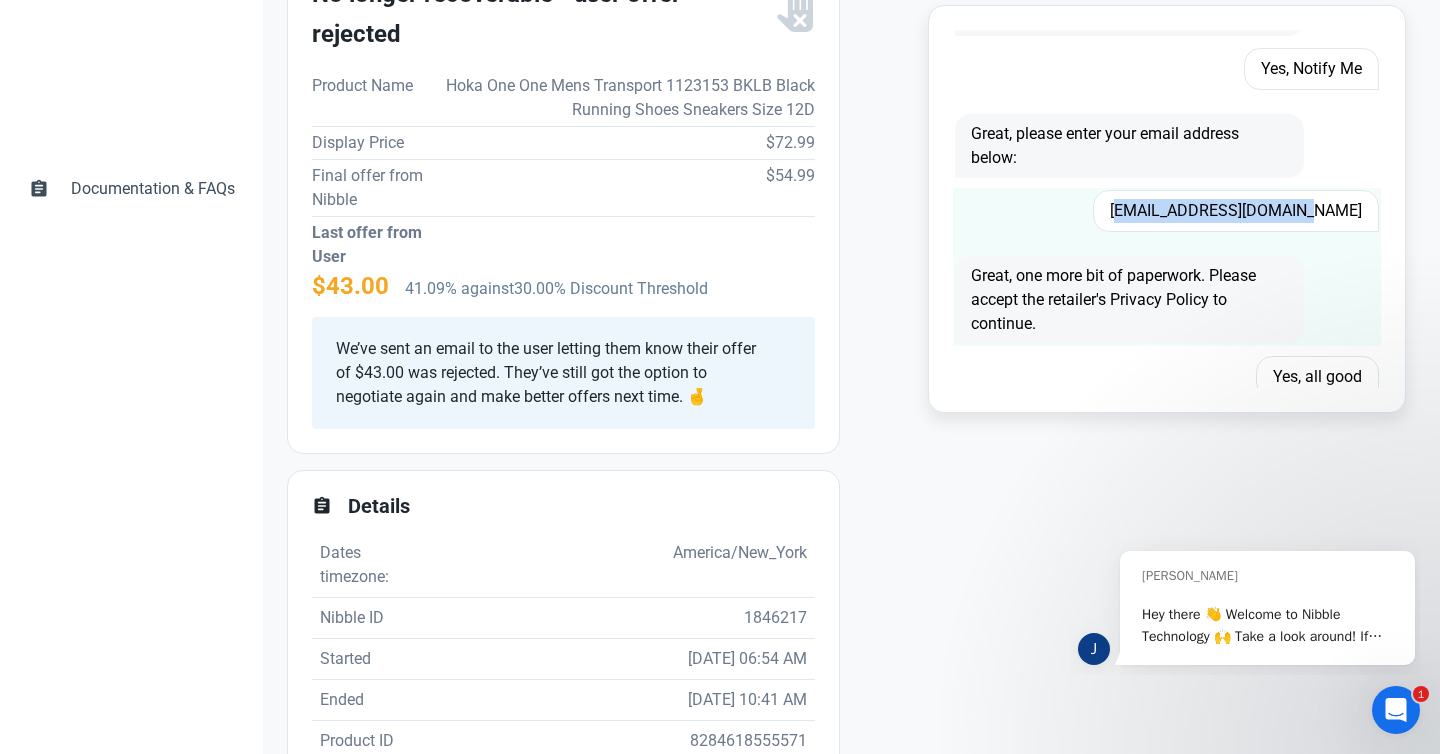 drag, startPoint x: 1168, startPoint y: 209, endPoint x: 1369, endPoint y: 209, distance: 201 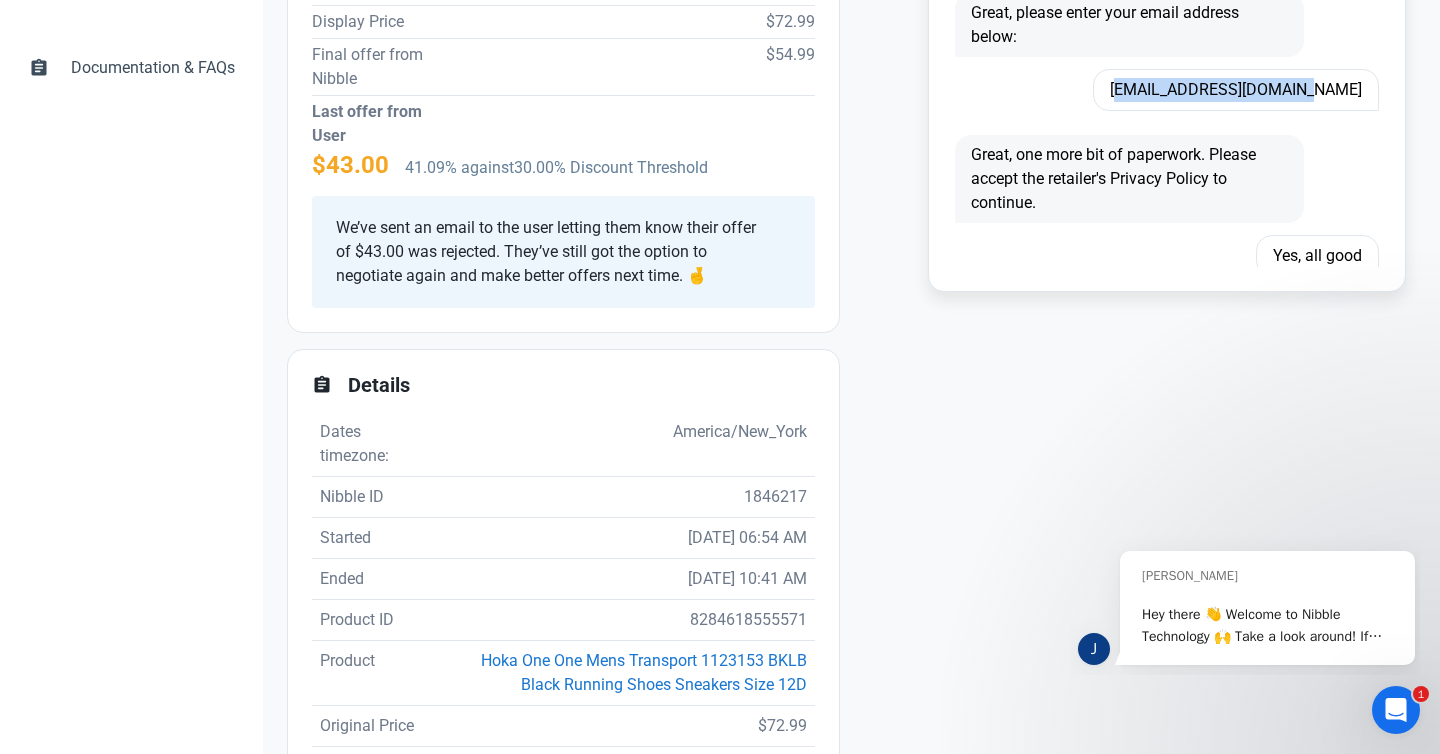 scroll, scrollTop: 771, scrollLeft: 0, axis: vertical 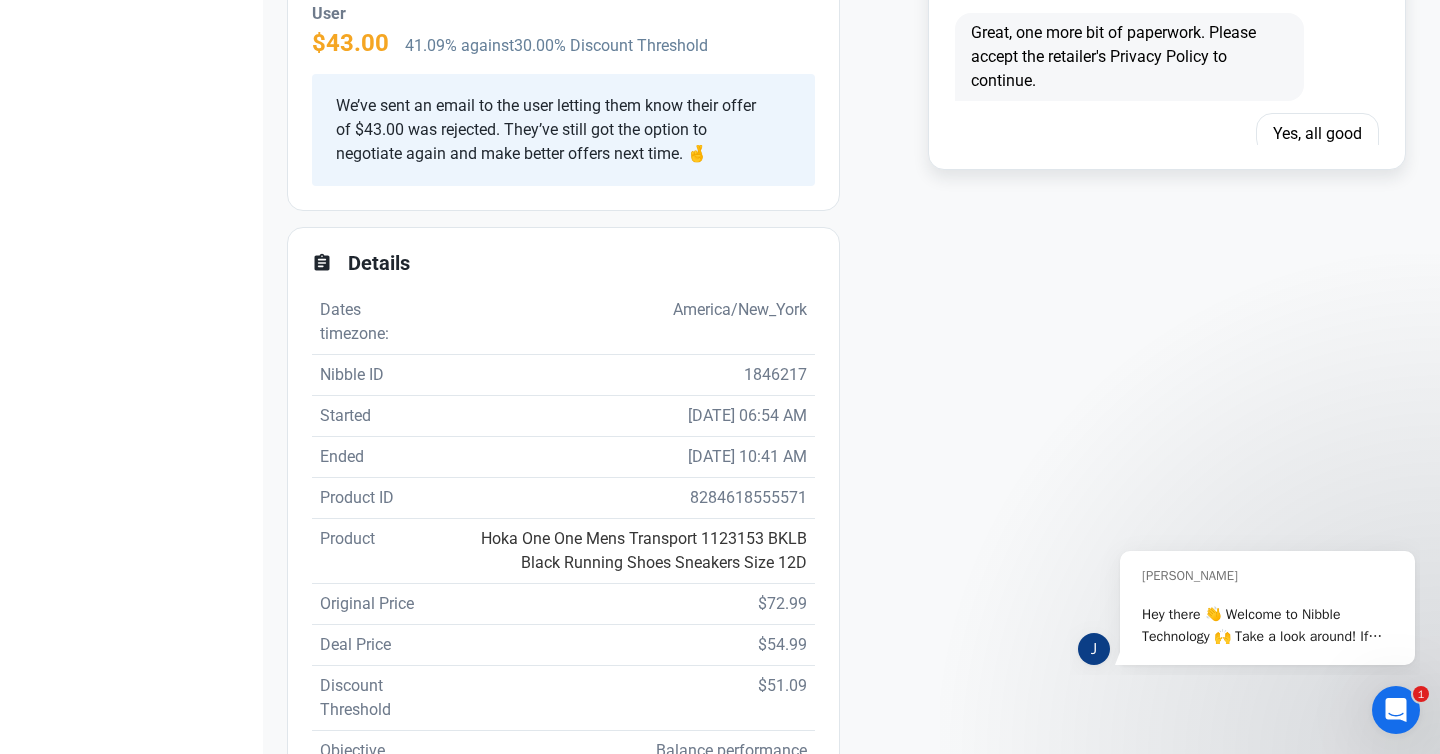 click on "Hoka One One Mens Transport 1123153 BKLB Black Running Shoes Sneakers Size 12D" at bounding box center [644, 550] 